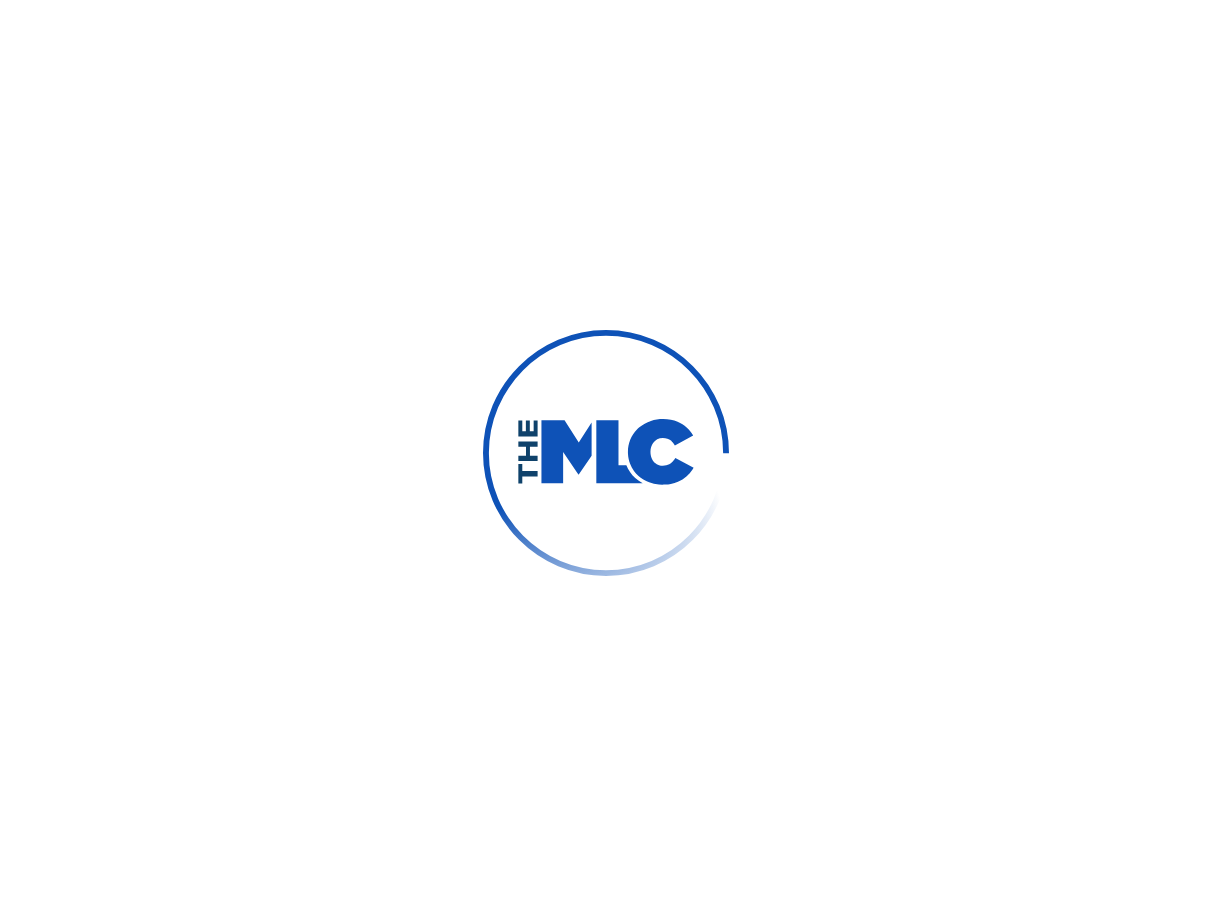 scroll, scrollTop: 0, scrollLeft: 0, axis: both 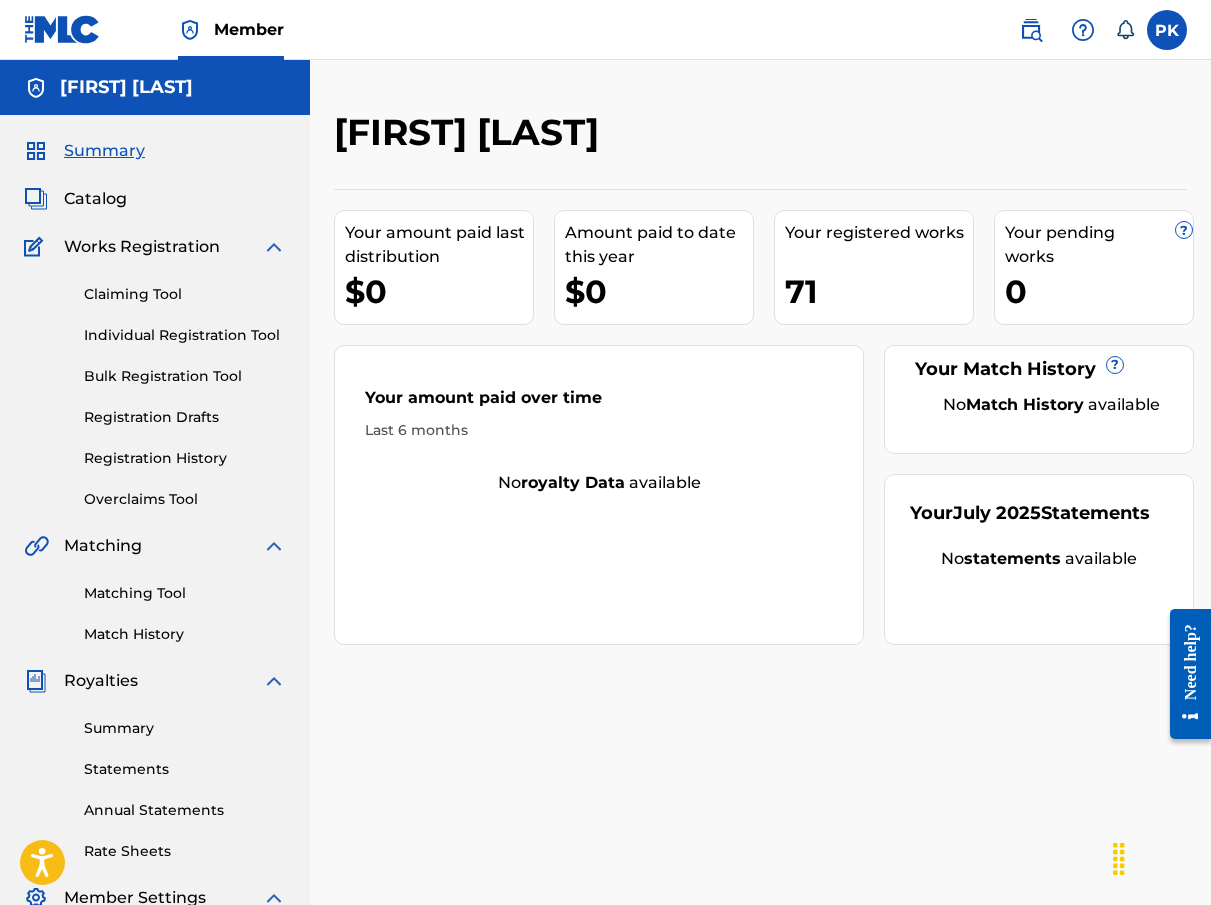 click on "Catalog" at bounding box center [95, 199] 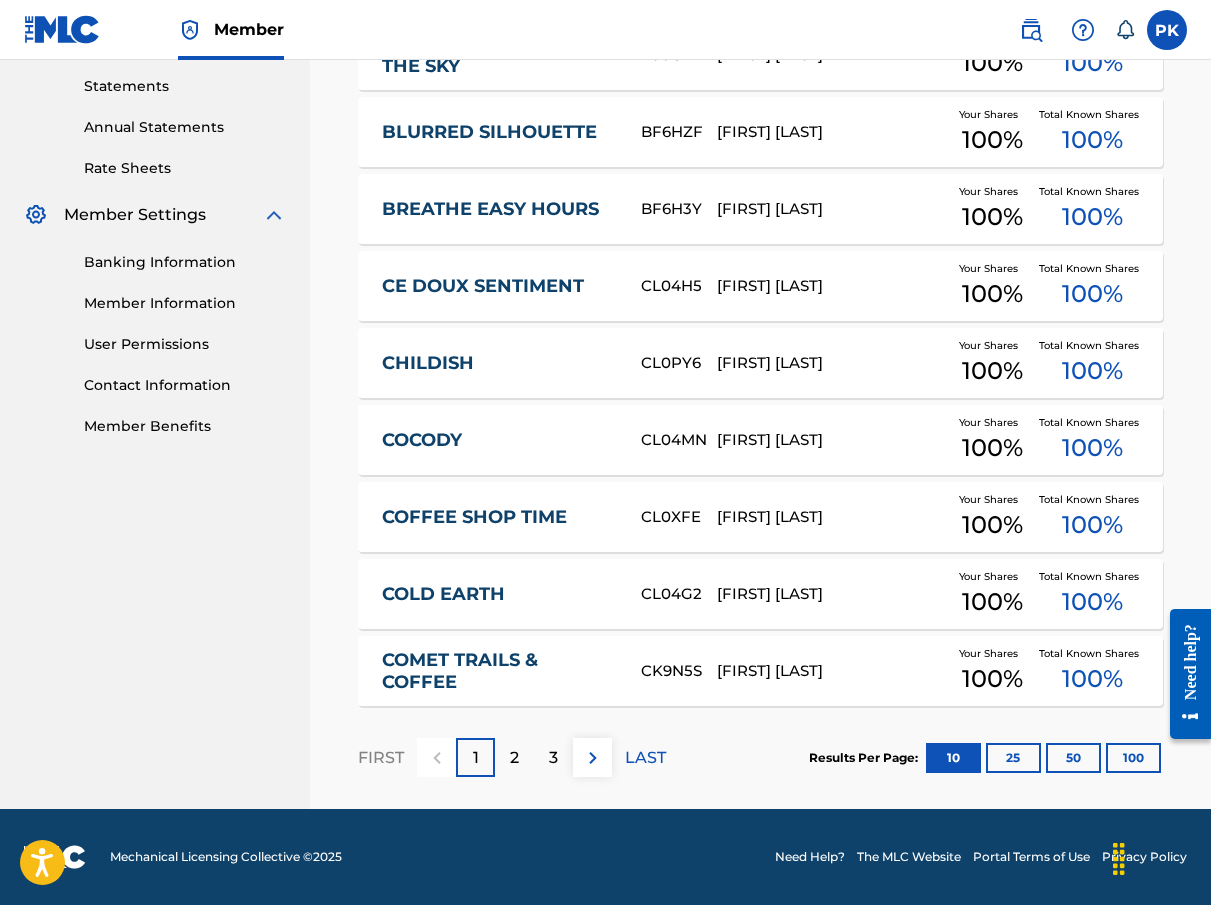 scroll, scrollTop: 683, scrollLeft: 0, axis: vertical 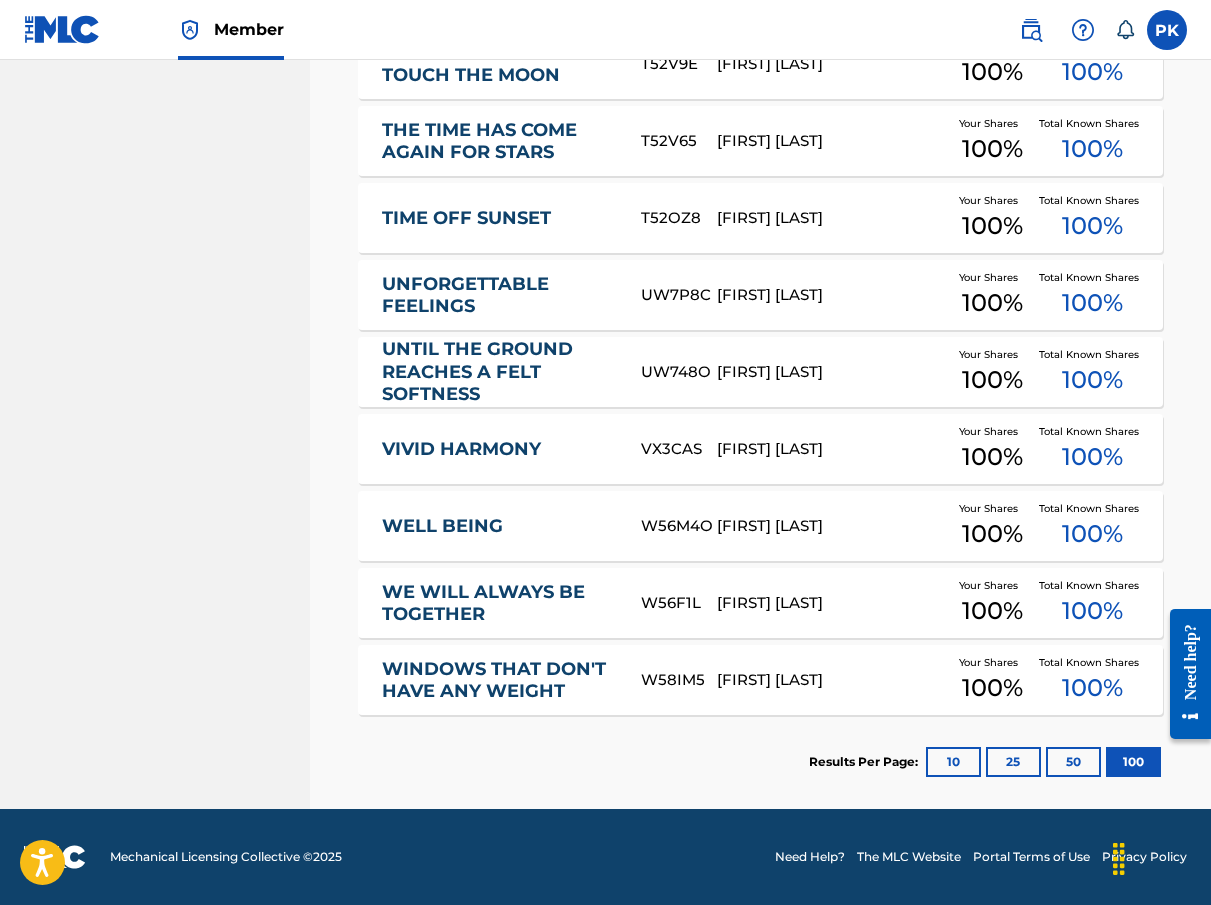 click on "100 %" at bounding box center (992, 688) 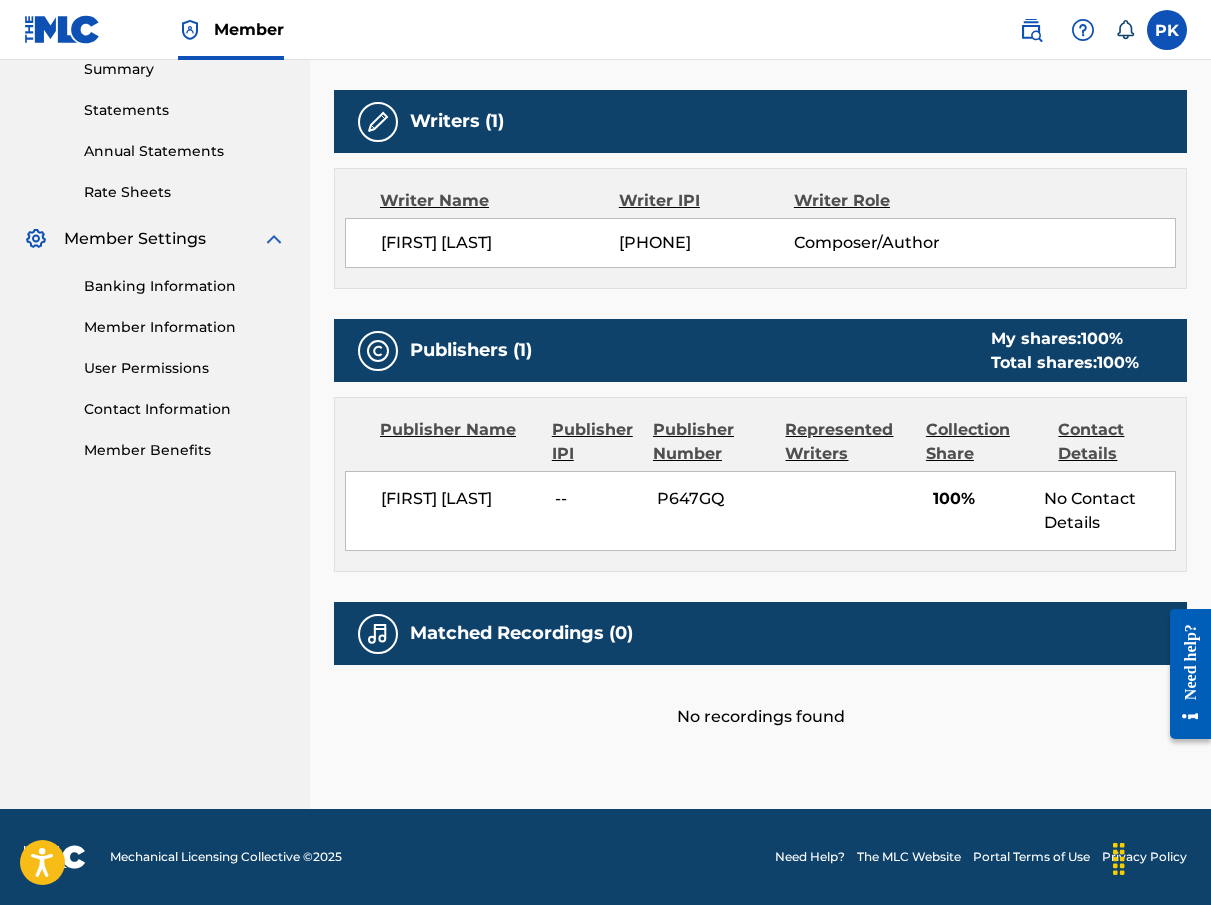 scroll, scrollTop: 659, scrollLeft: 0, axis: vertical 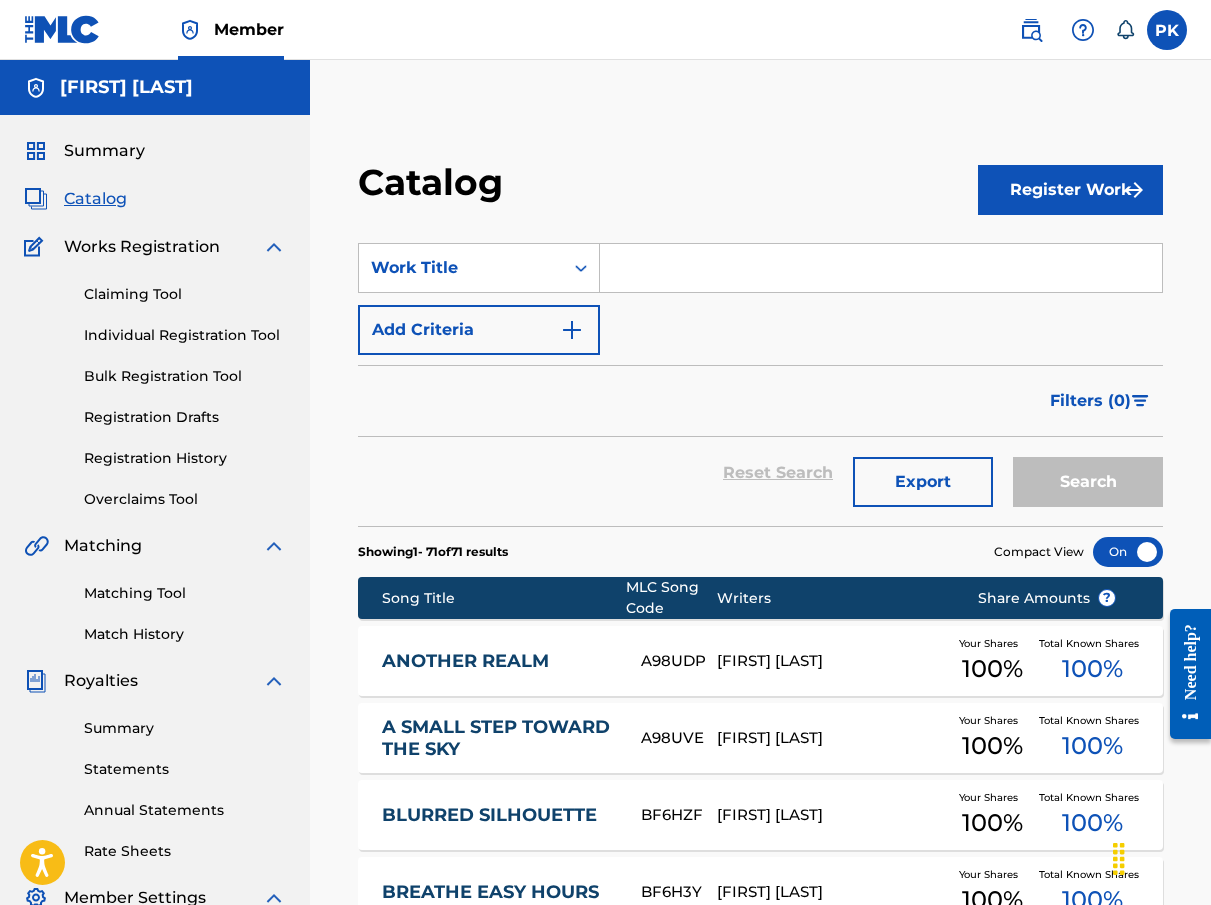 click on "Registration History" at bounding box center [185, 458] 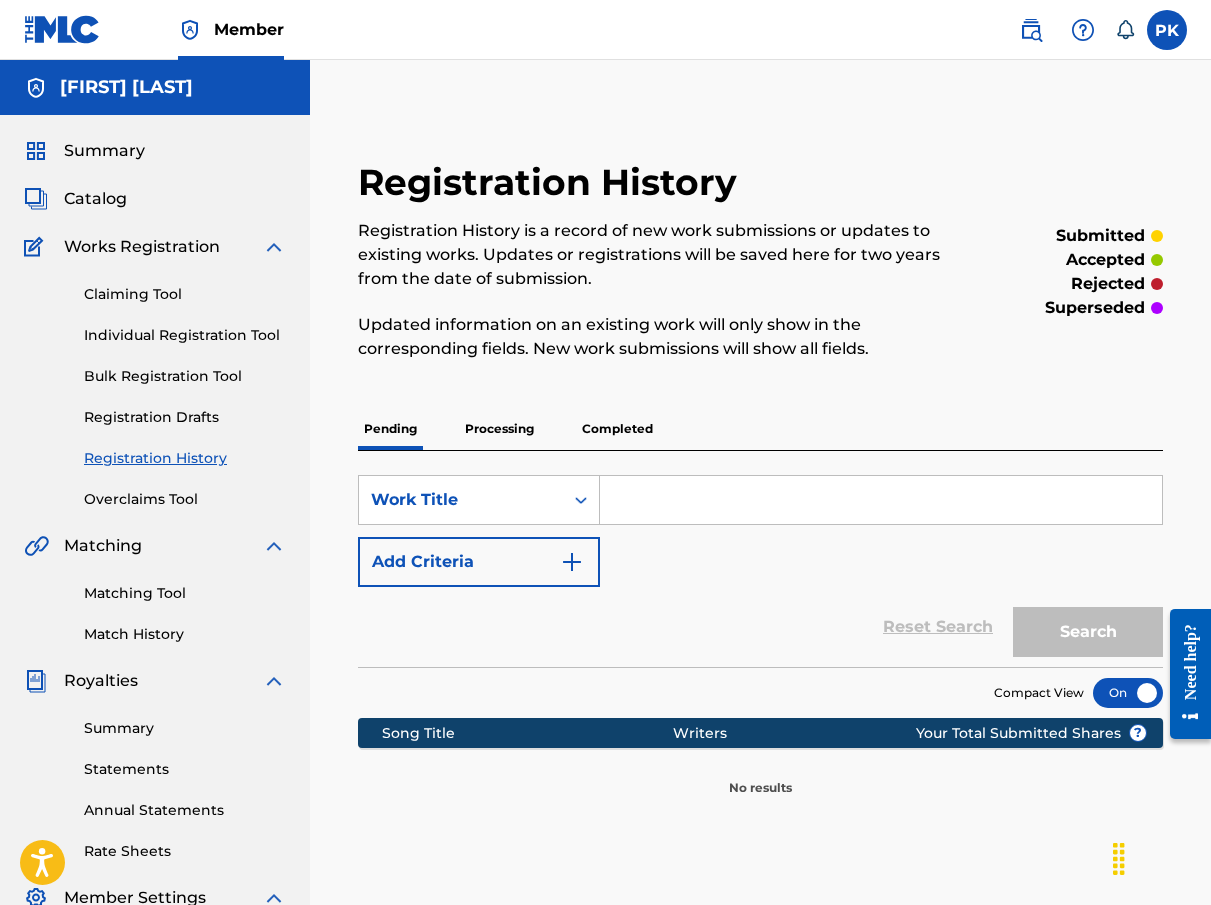 click on "Completed" at bounding box center [617, 429] 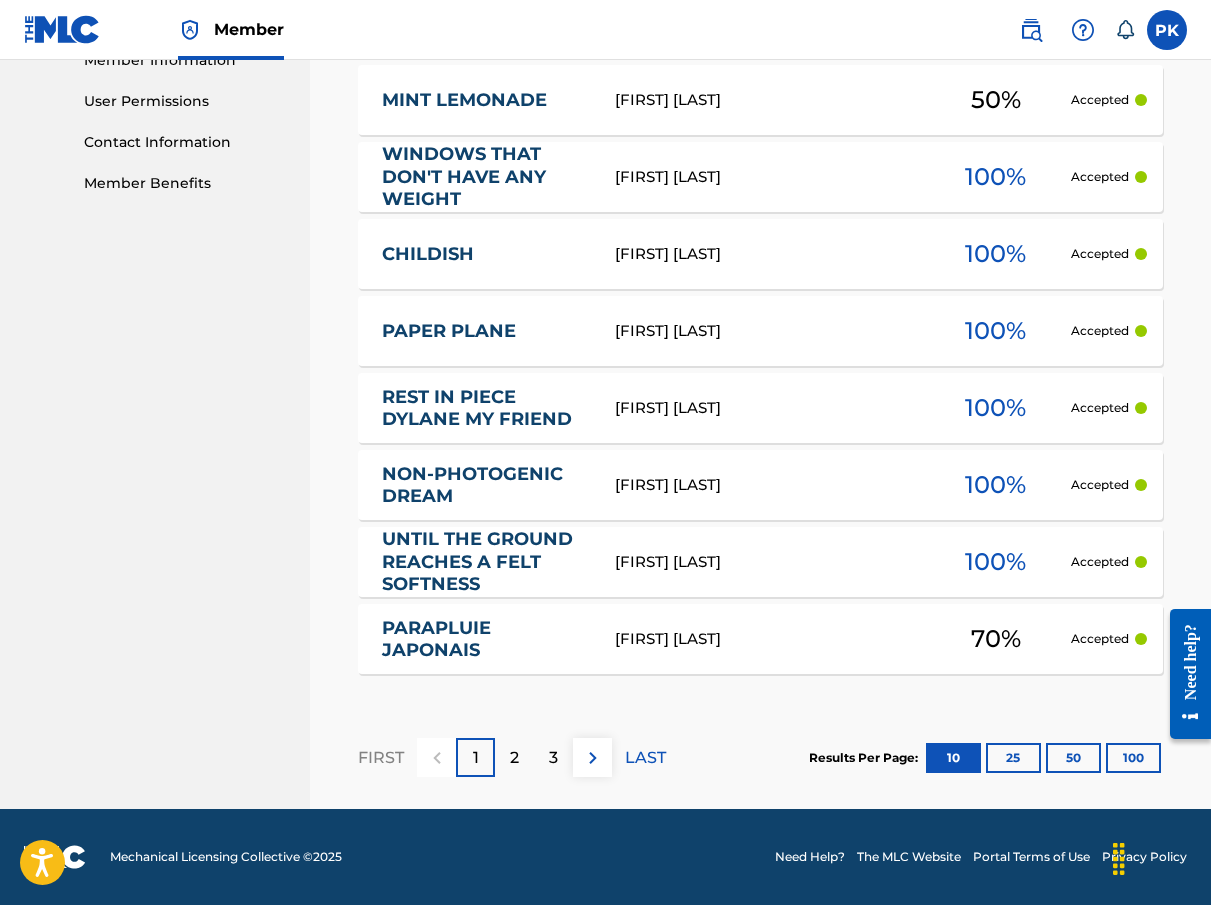 scroll, scrollTop: 926, scrollLeft: 0, axis: vertical 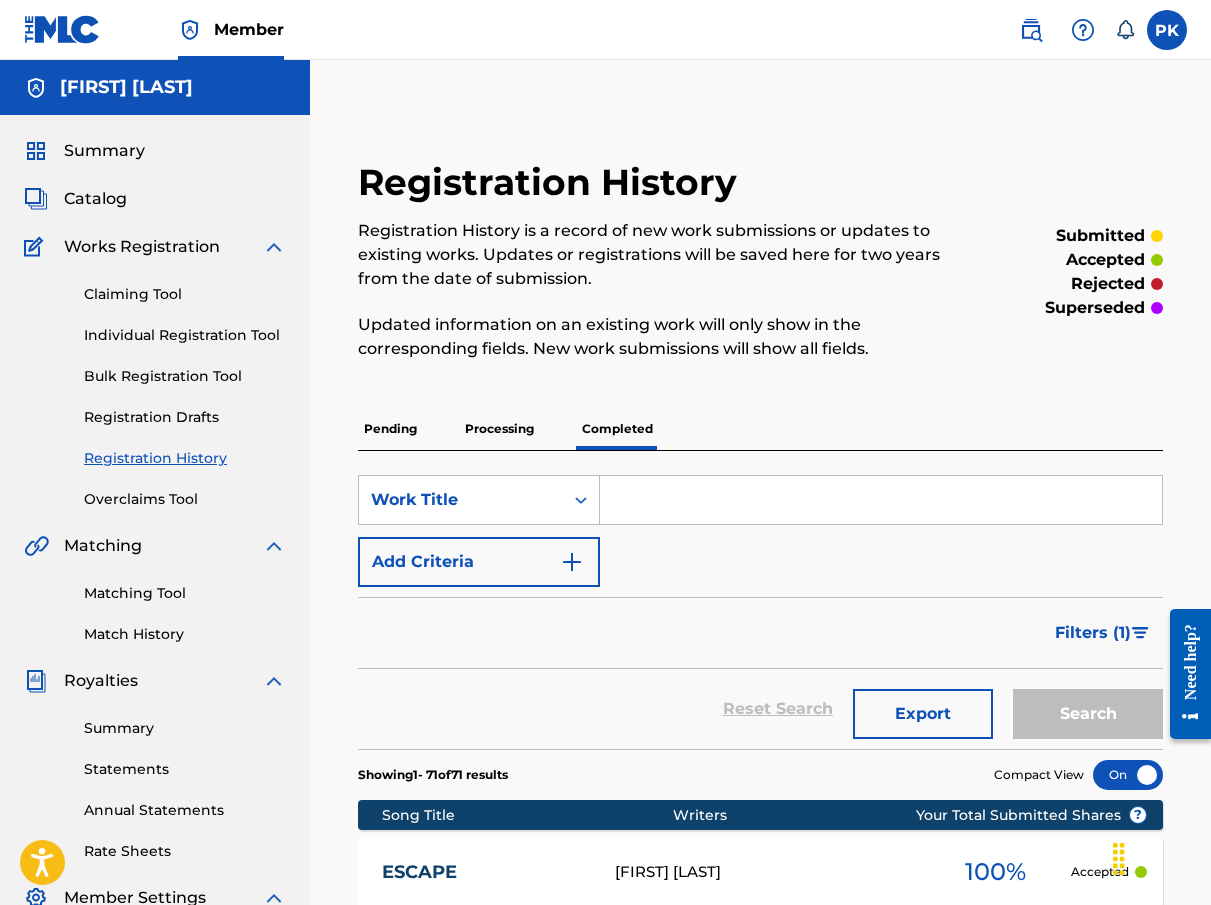 click on "Pending" at bounding box center [390, 429] 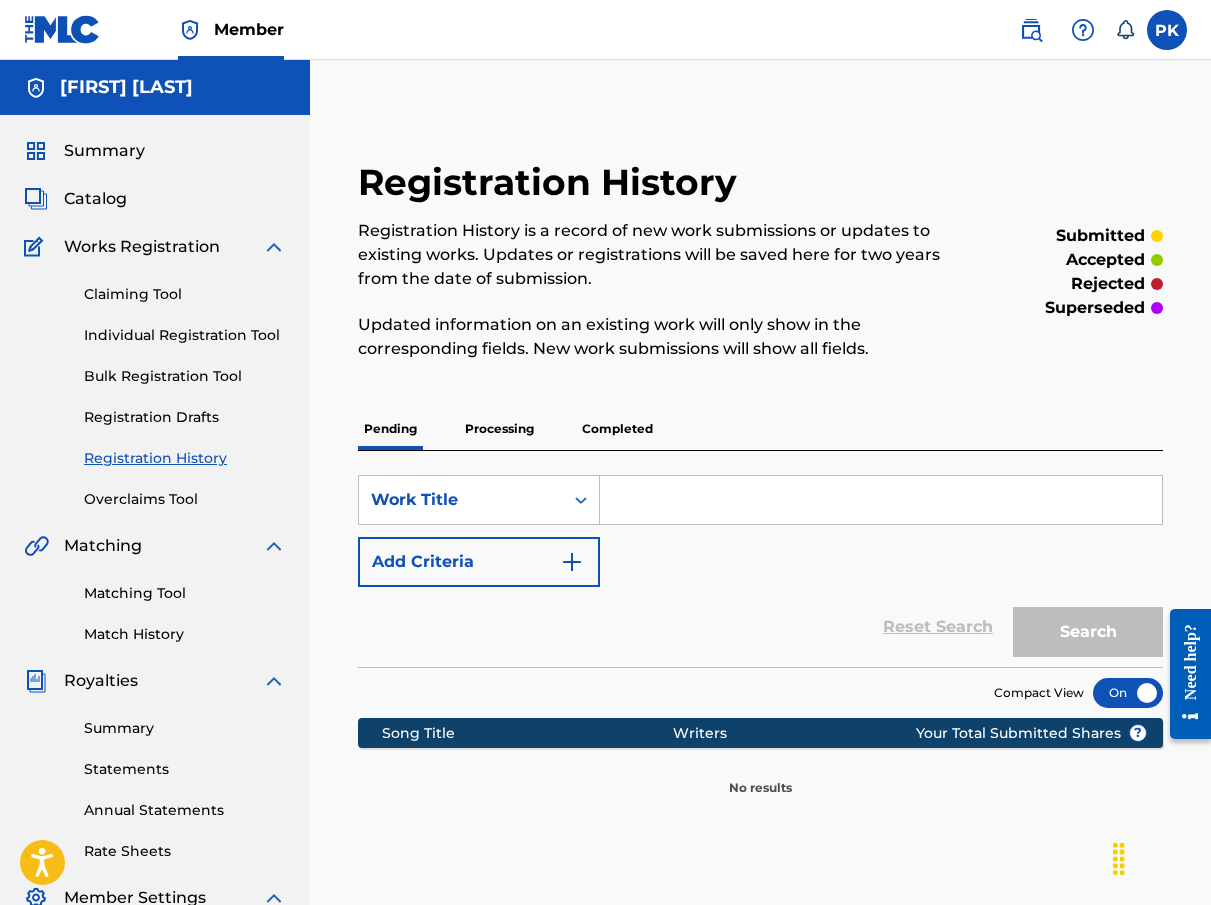 click on "SearchWithCriteriae6fcc10b-f24e-4159-84b4-3fad0674d6d2 Work Title Add Criteria Reset Search Search" at bounding box center (760, 559) 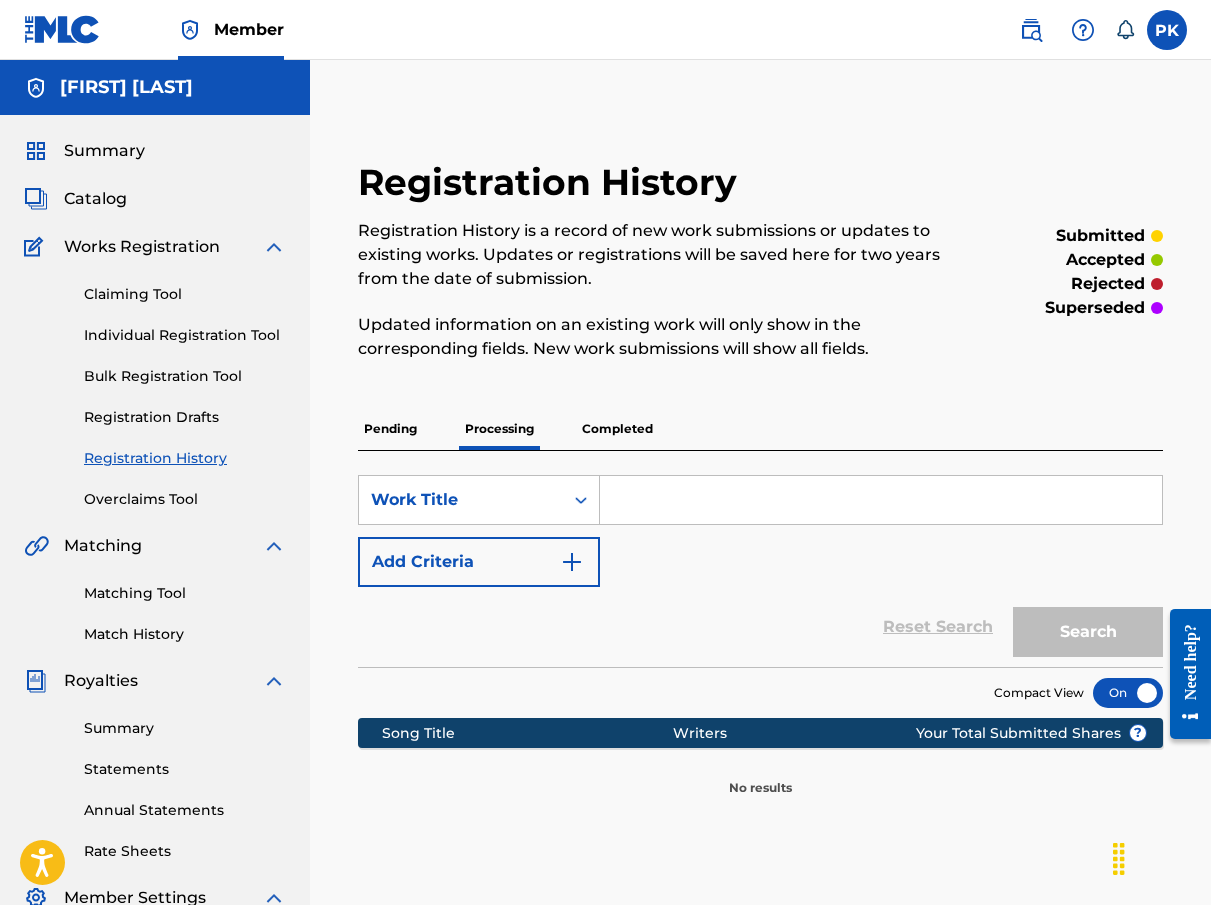 scroll, scrollTop: 1, scrollLeft: 0, axis: vertical 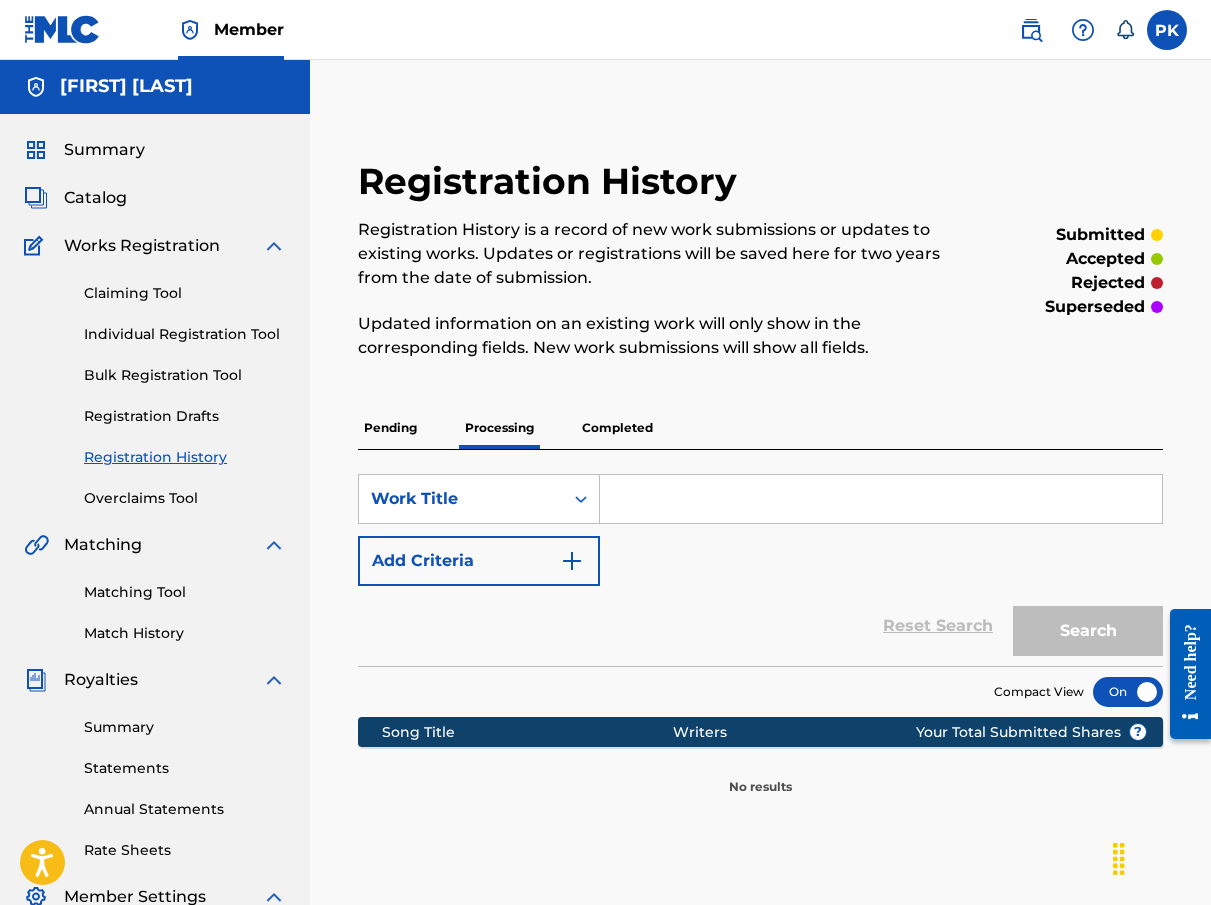 click on "SearchWithCriteriae6fcc10b-f24e-4159-84b4-3fad0674d6d2 Work Title Add Criteria Reset Search Search" at bounding box center (760, 558) 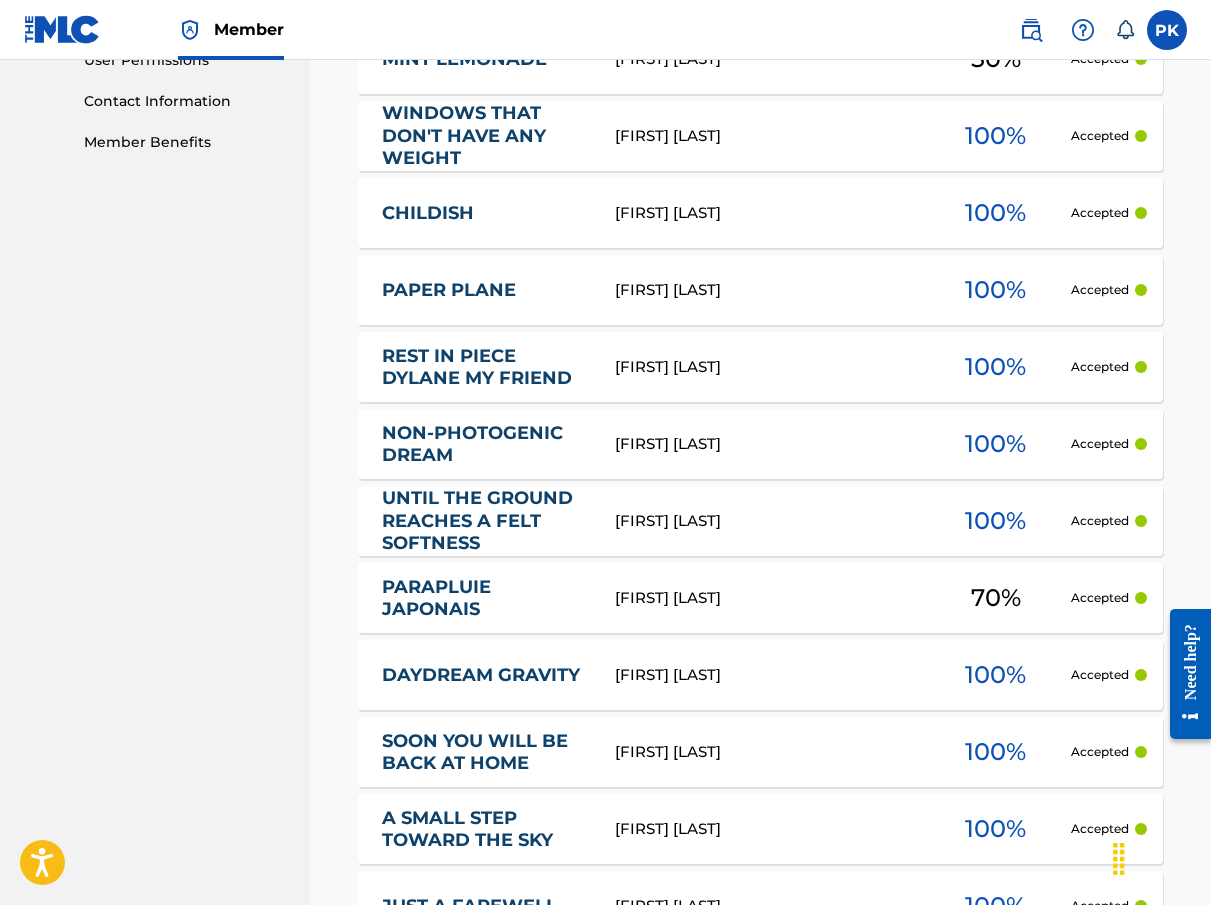 scroll, scrollTop: 969, scrollLeft: 0, axis: vertical 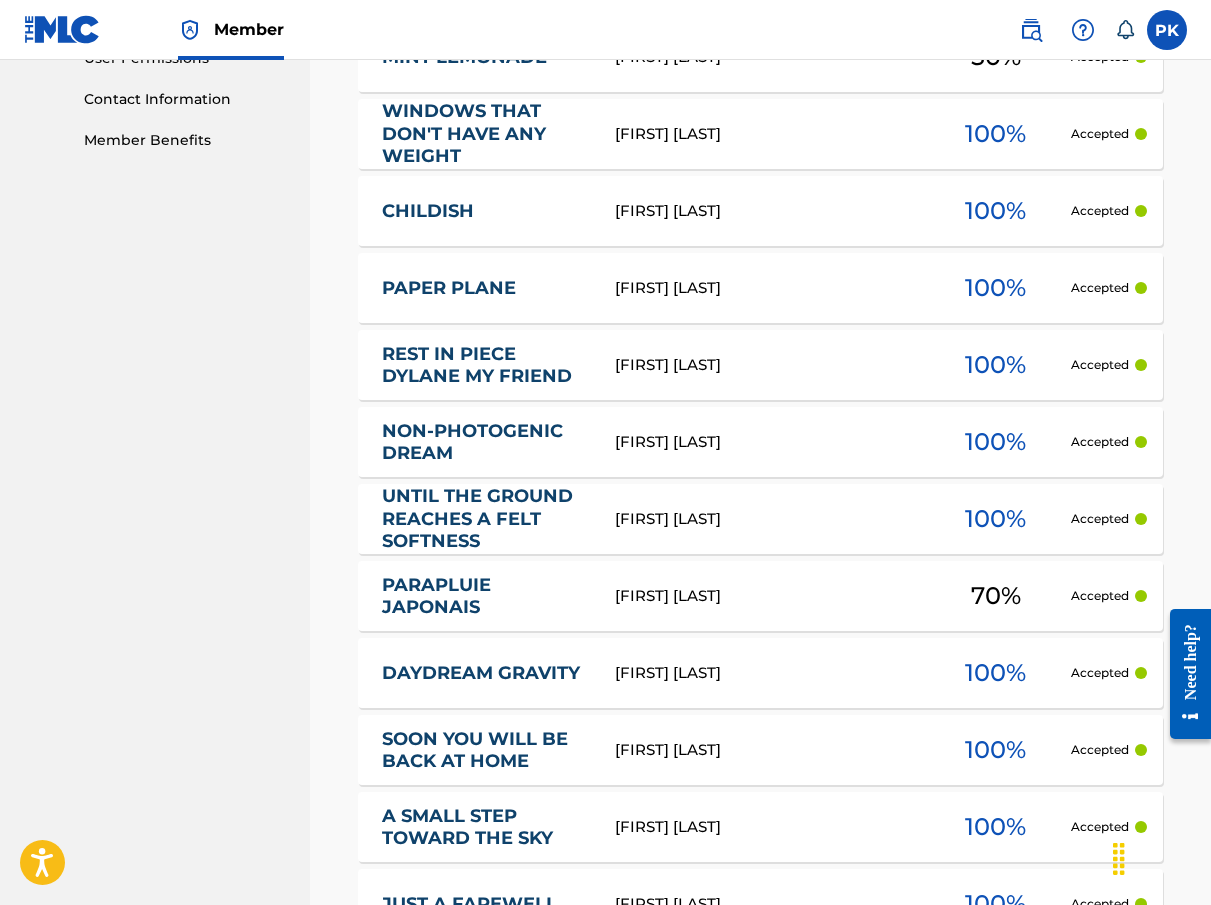 click on "PARAPLUIE JAPONAIS PAUL HERVE KONATE 70 %   Accepted" at bounding box center [760, 596] 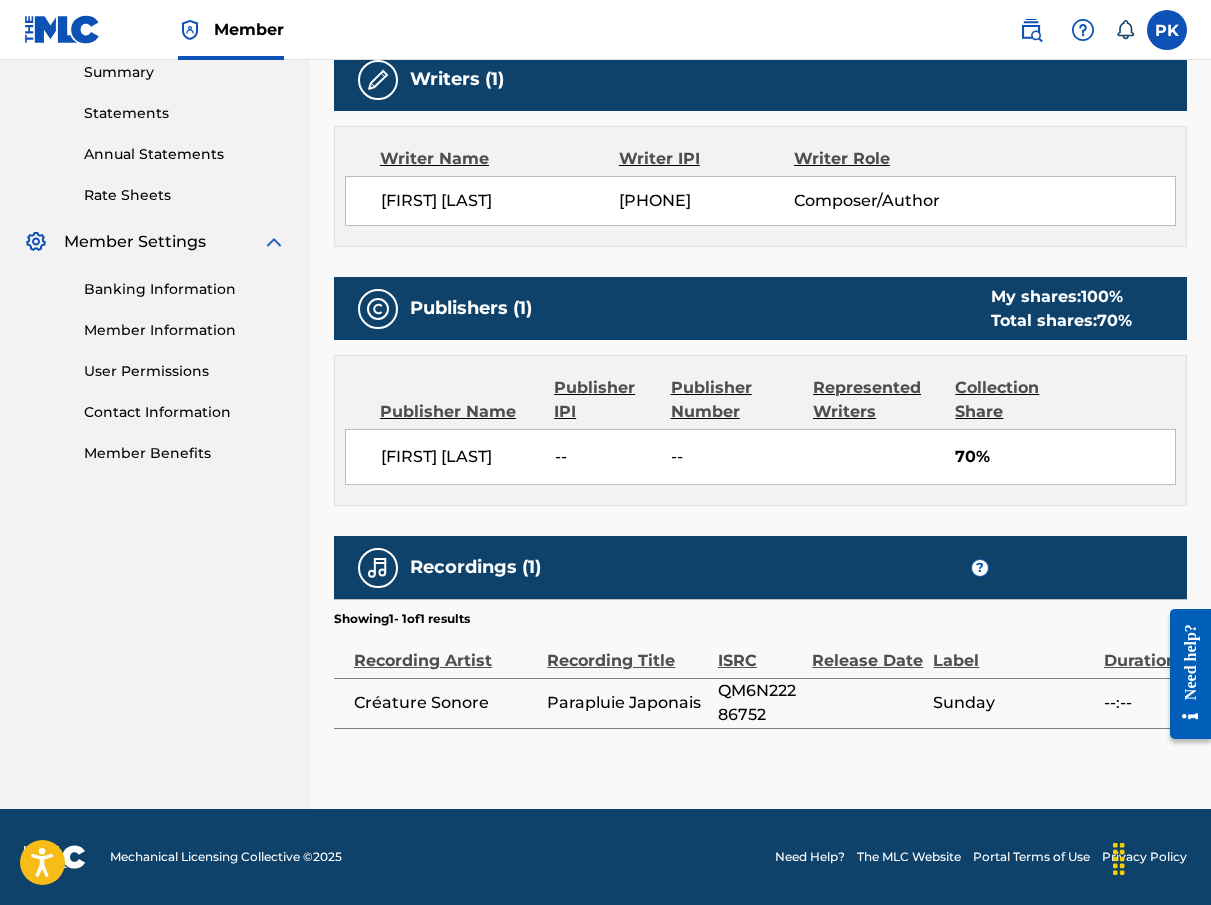 scroll, scrollTop: 656, scrollLeft: 0, axis: vertical 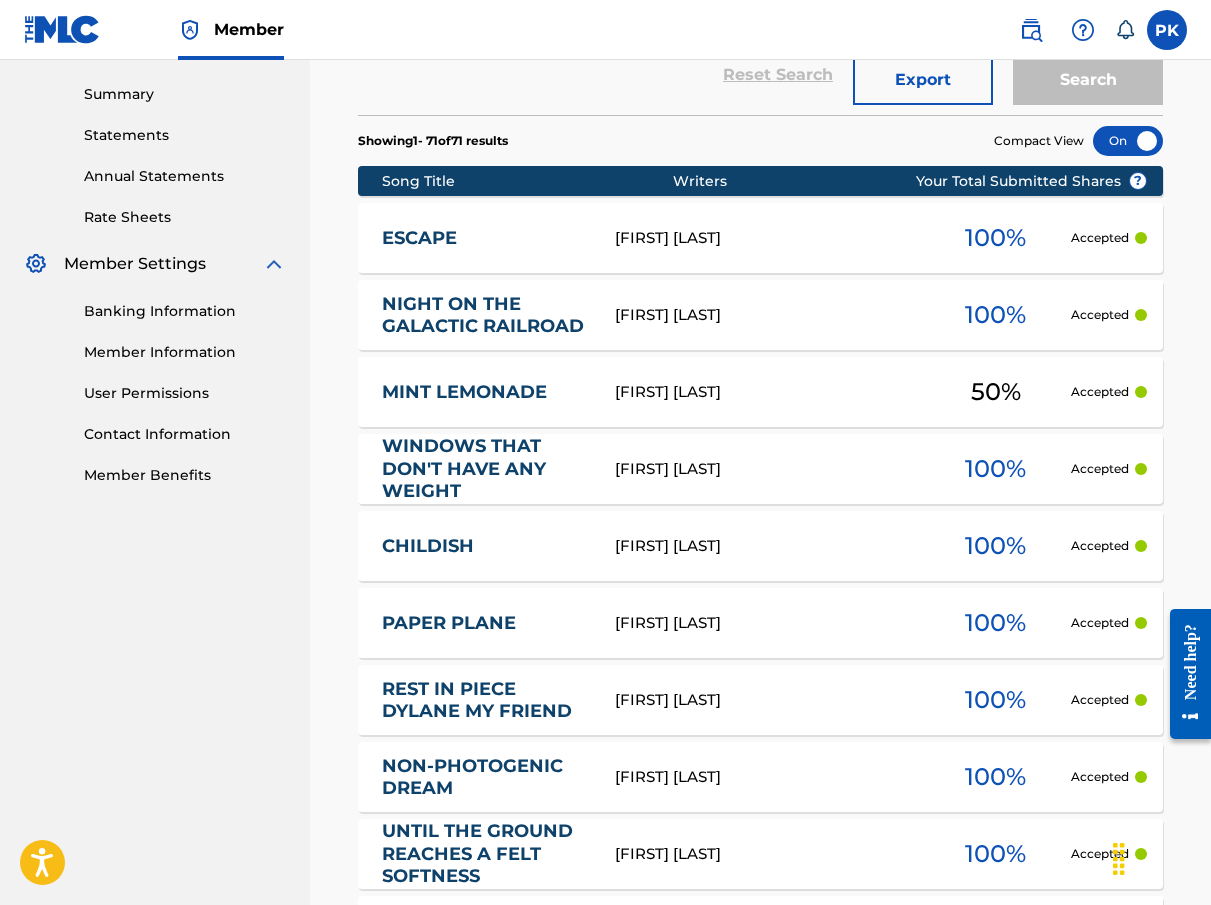 click on "MINT LEMONADE PAUL HERVE KONATE 50 %   Accepted" at bounding box center (760, 392) 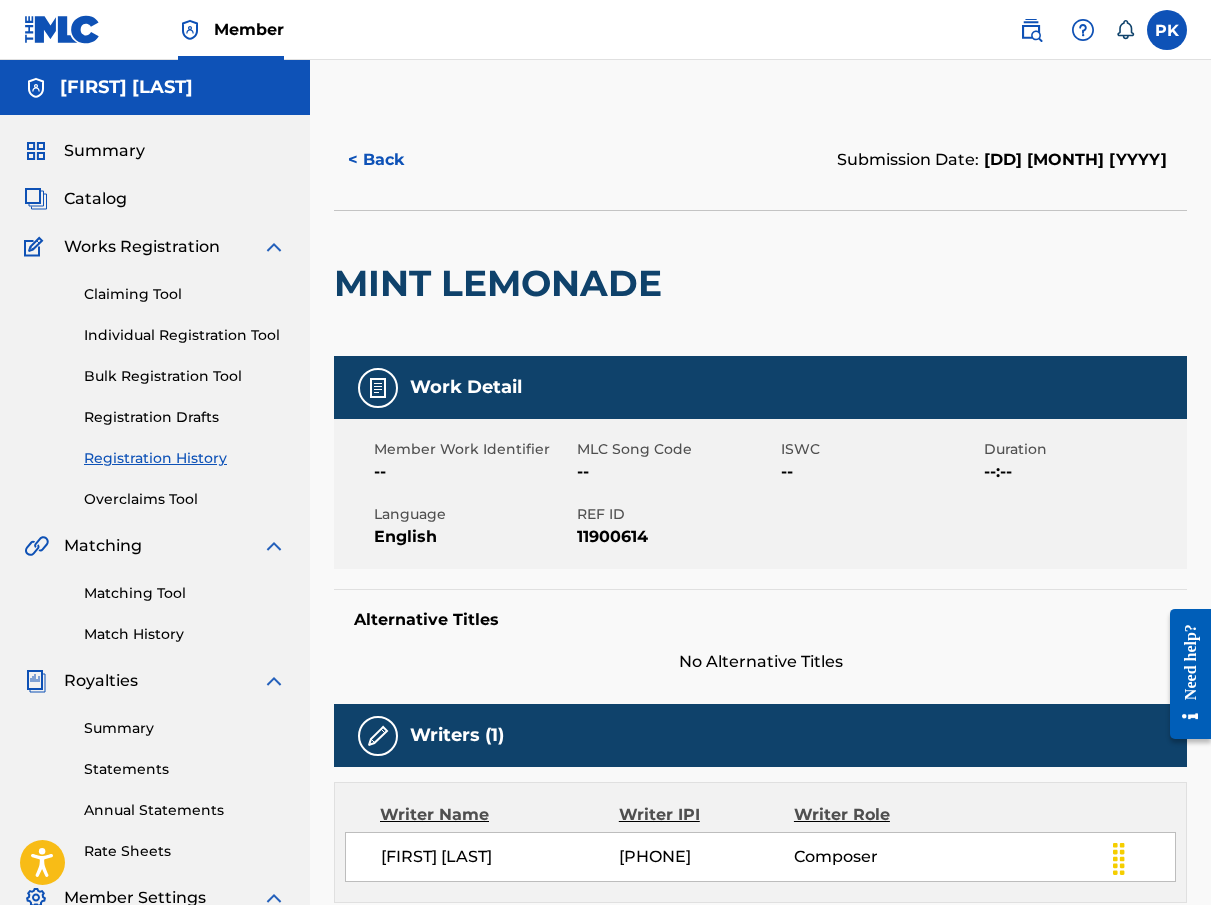 scroll, scrollTop: 0, scrollLeft: 0, axis: both 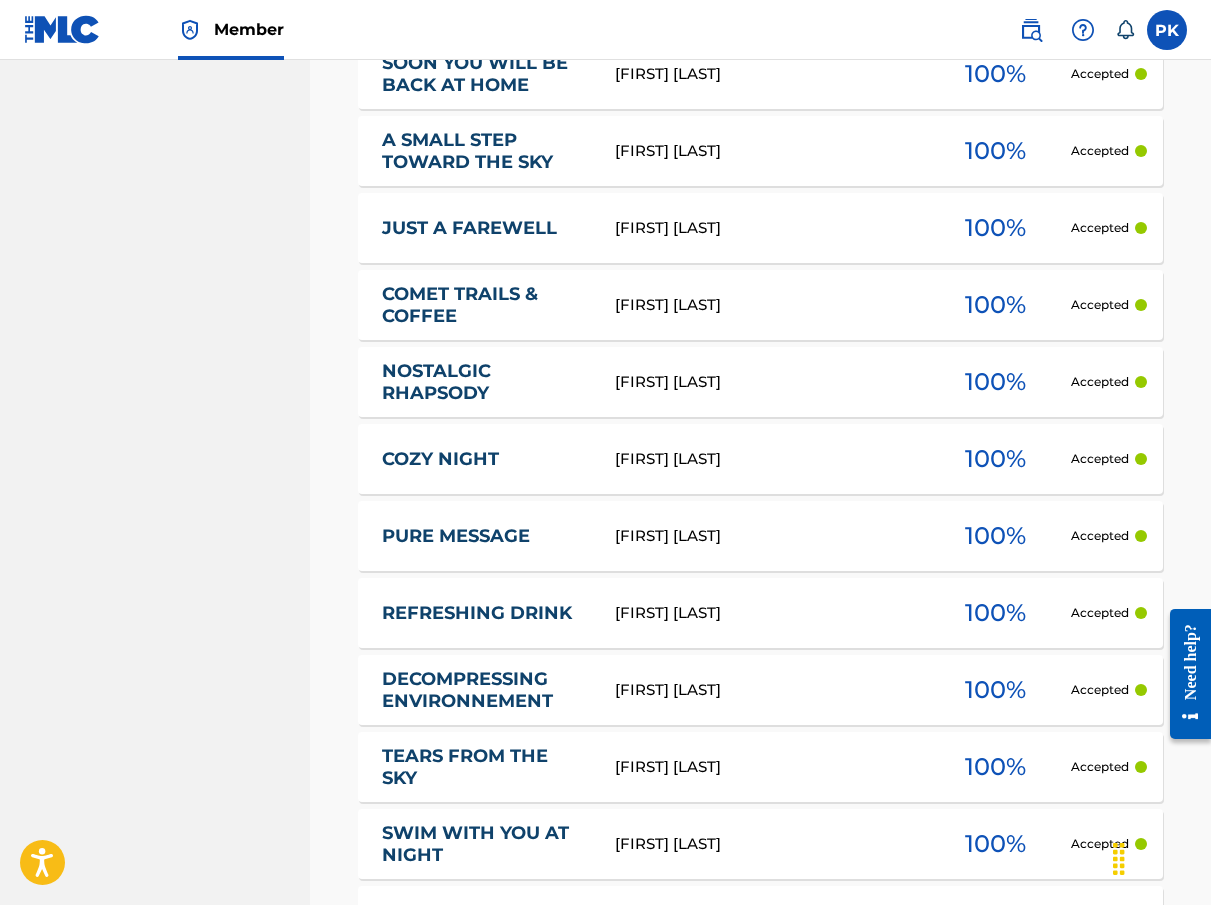 click on "PURE MESSAGE PAUL HERVE KONATE 100 %   Accepted" at bounding box center (760, 536) 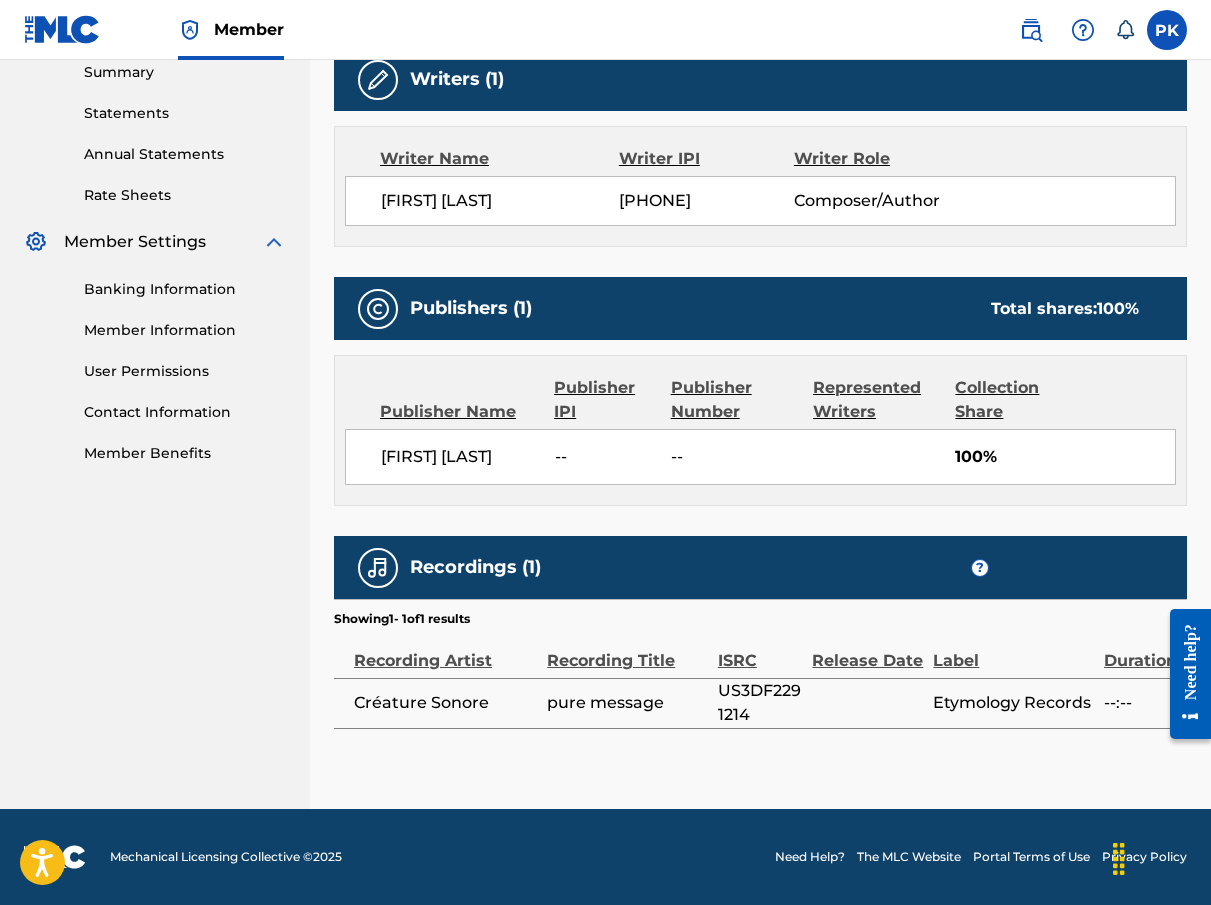 scroll, scrollTop: 656, scrollLeft: 0, axis: vertical 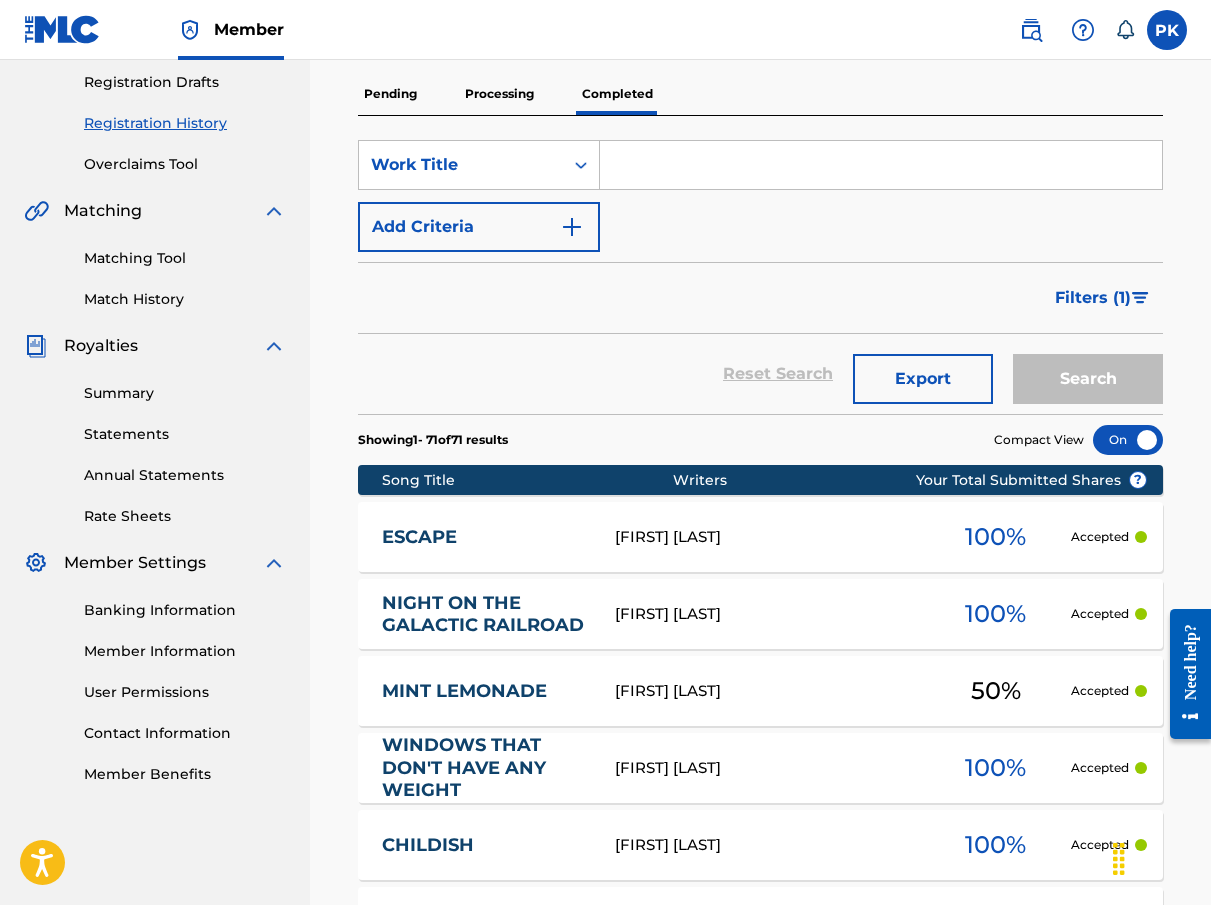 click on "Matching Tool" at bounding box center [185, 258] 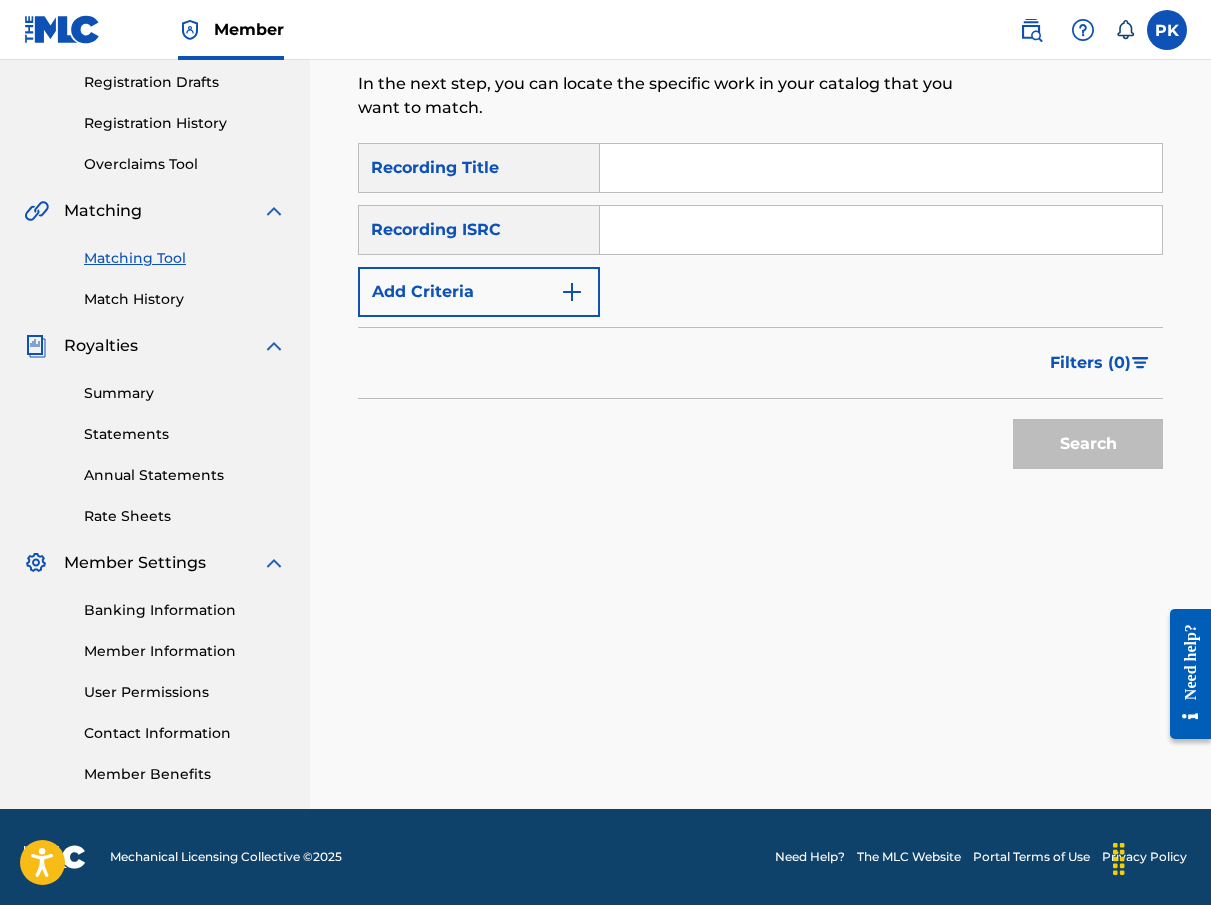 scroll, scrollTop: 0, scrollLeft: 0, axis: both 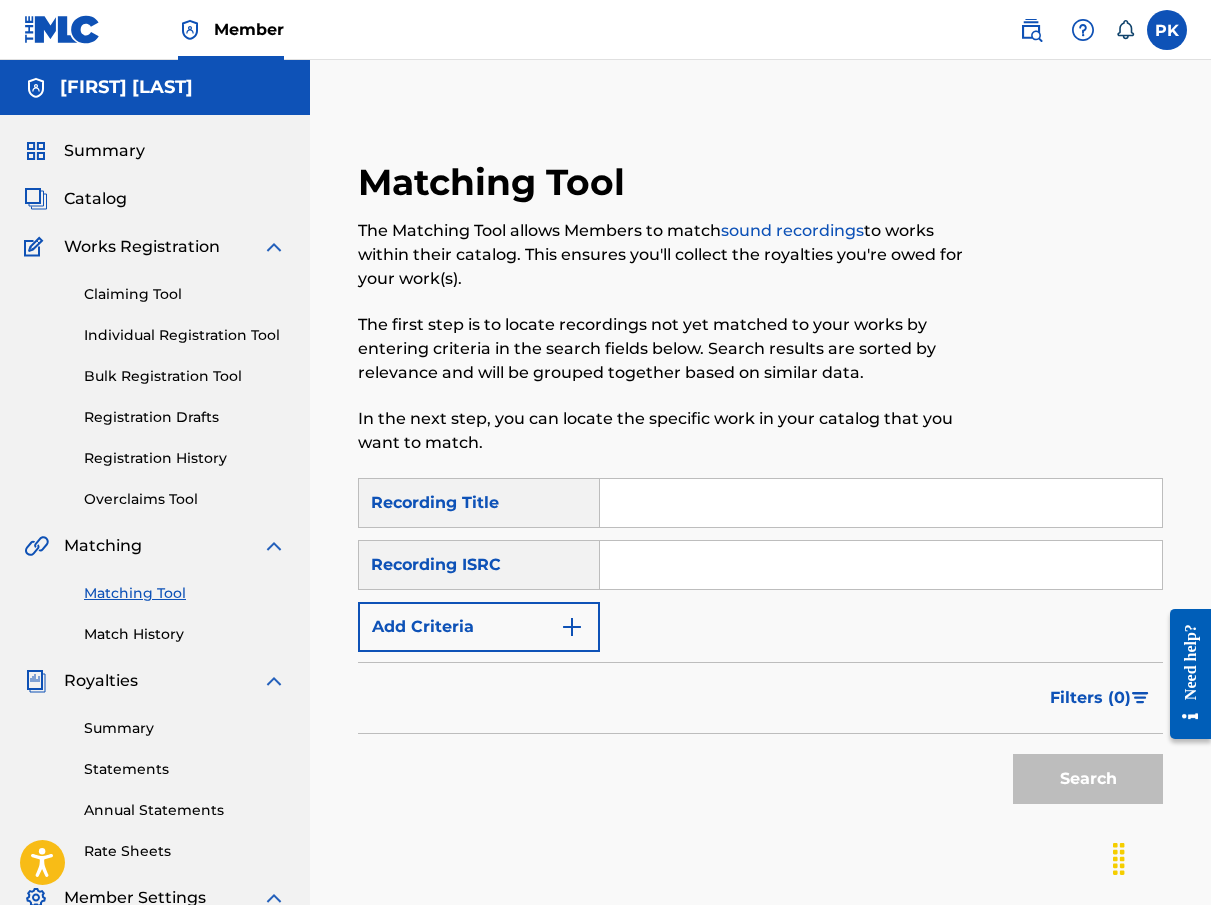 click on "Add Criteria" at bounding box center (479, 627) 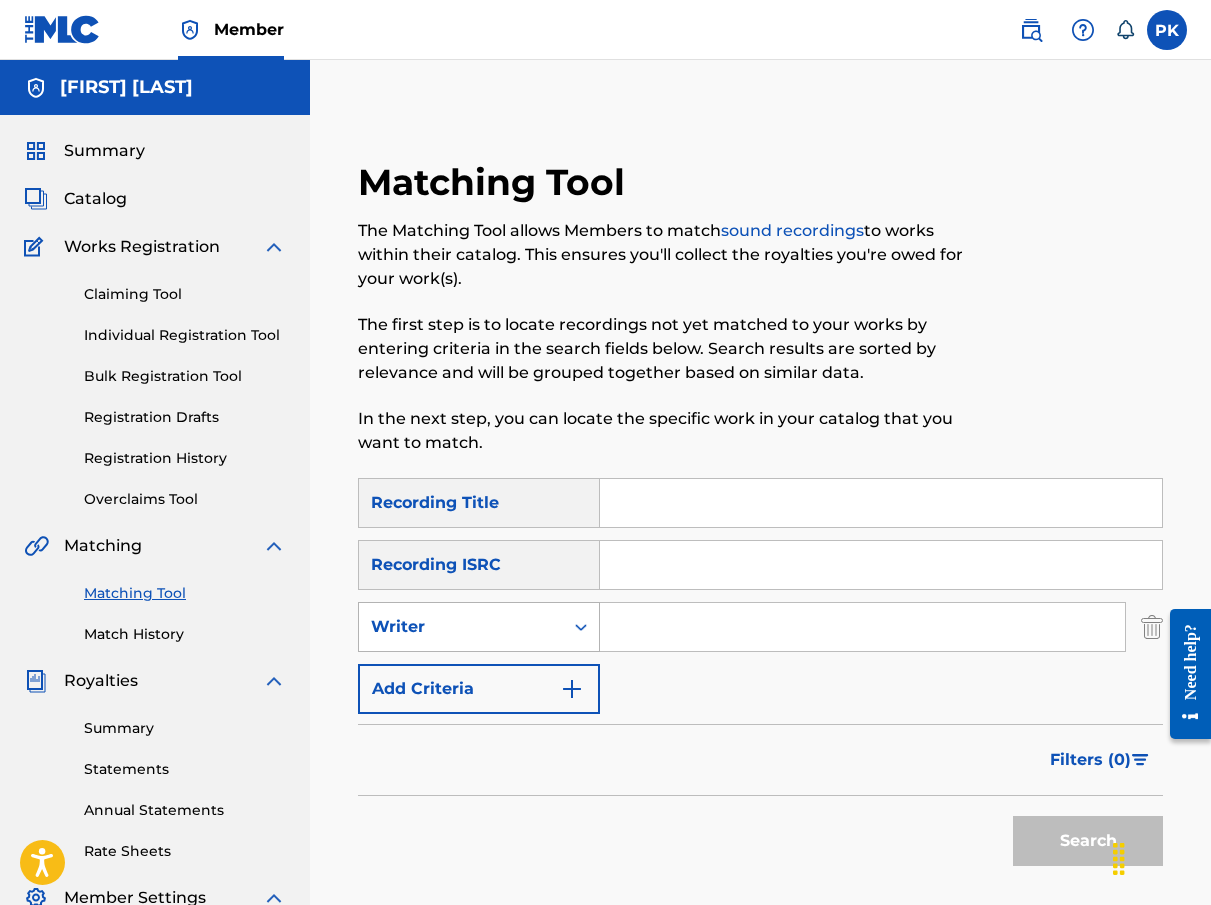 click at bounding box center [581, 627] 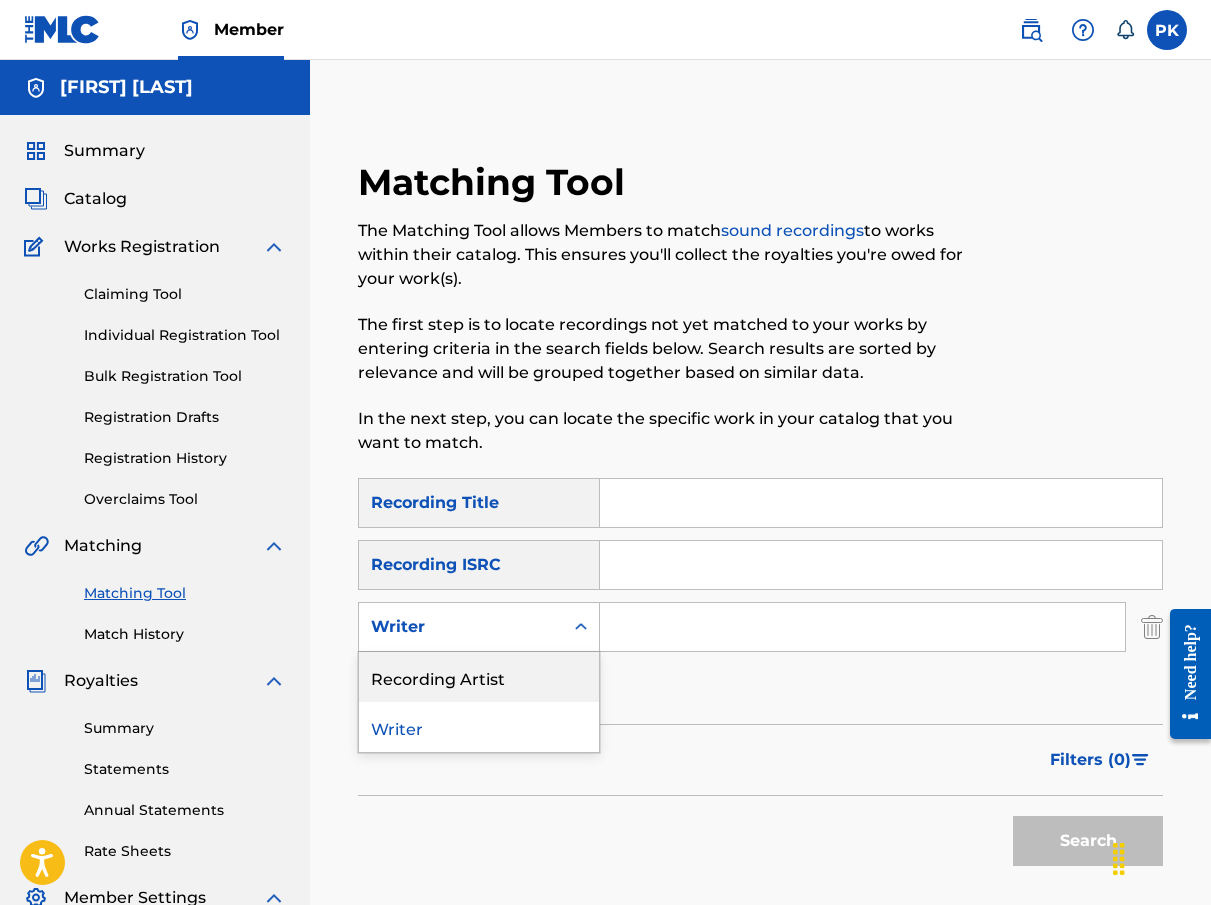 click on "Recording Artist" at bounding box center (479, 677) 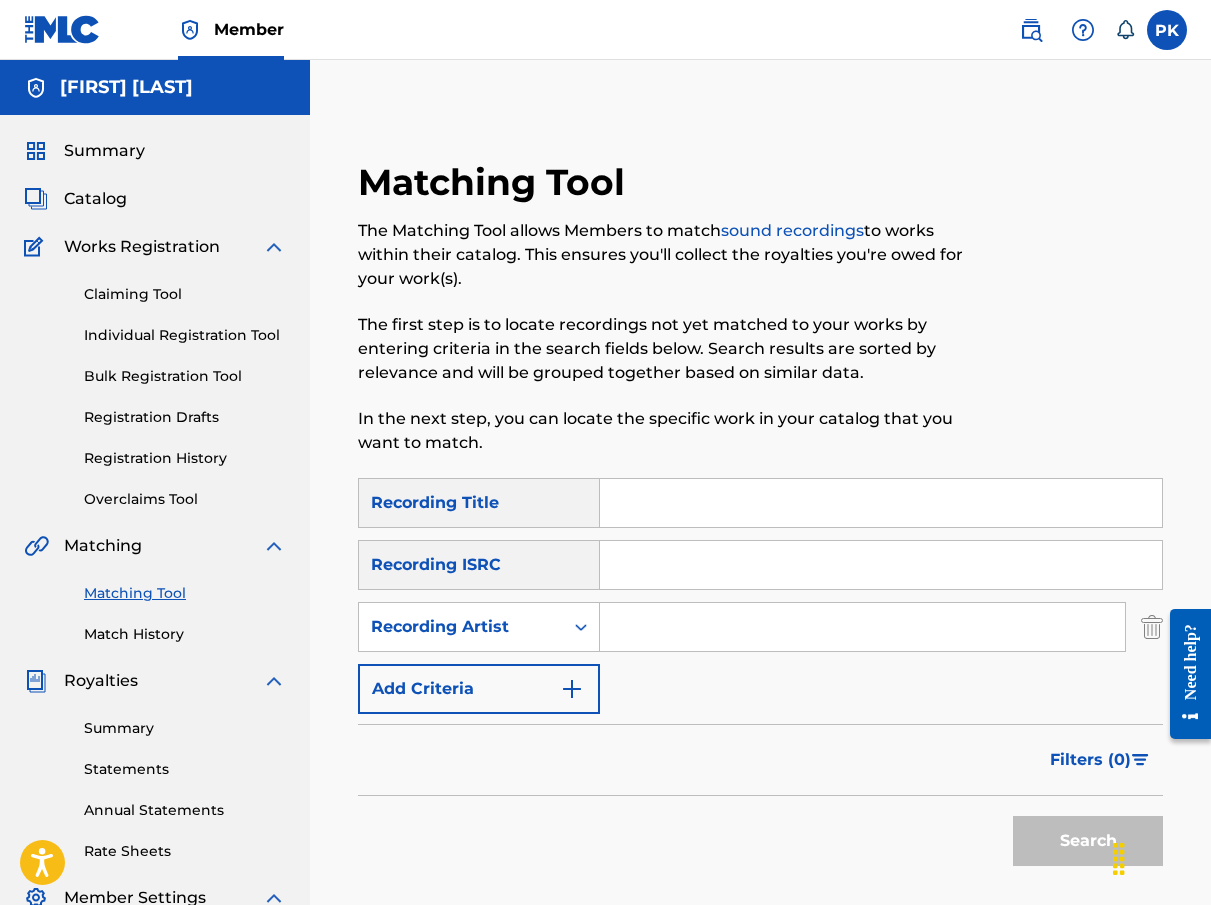 click at bounding box center [862, 627] 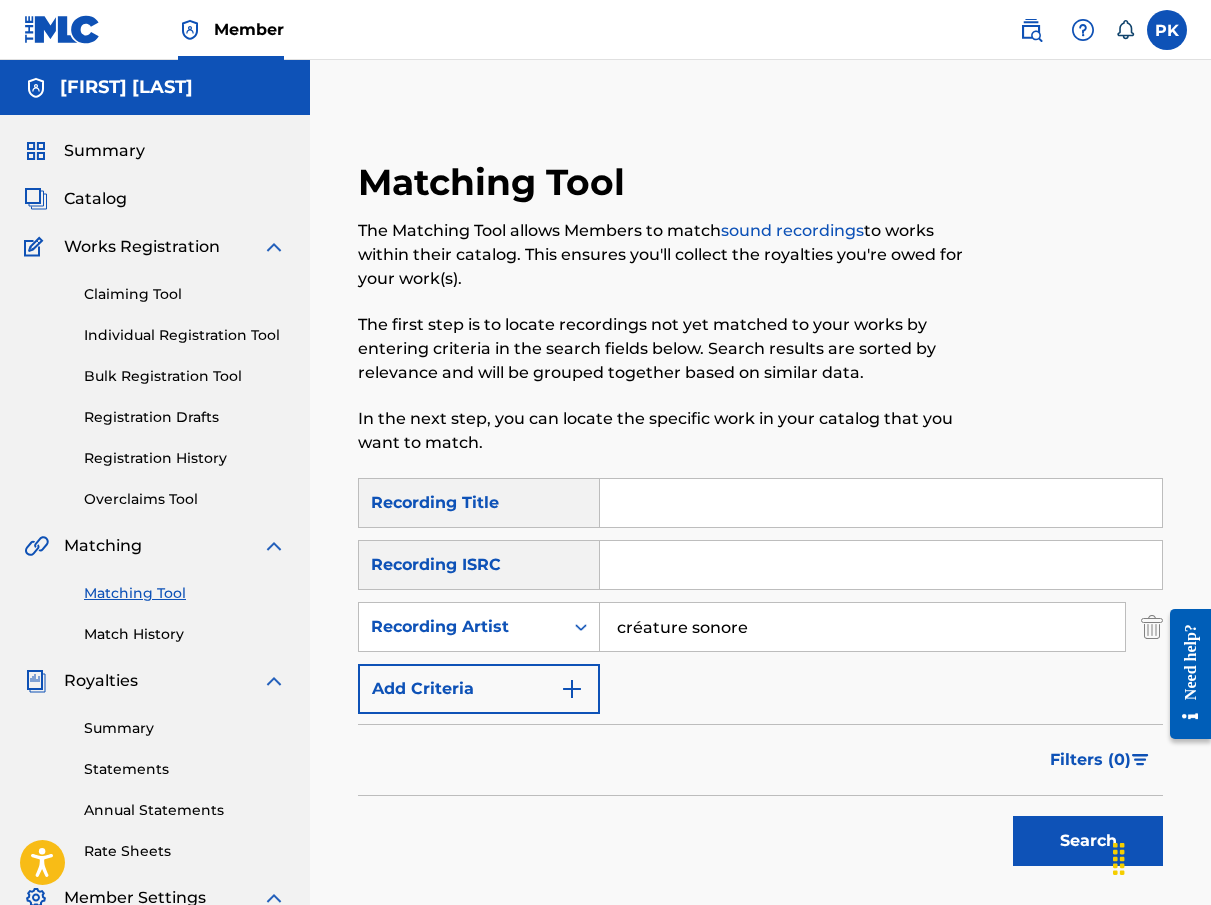 type on "créature sonore" 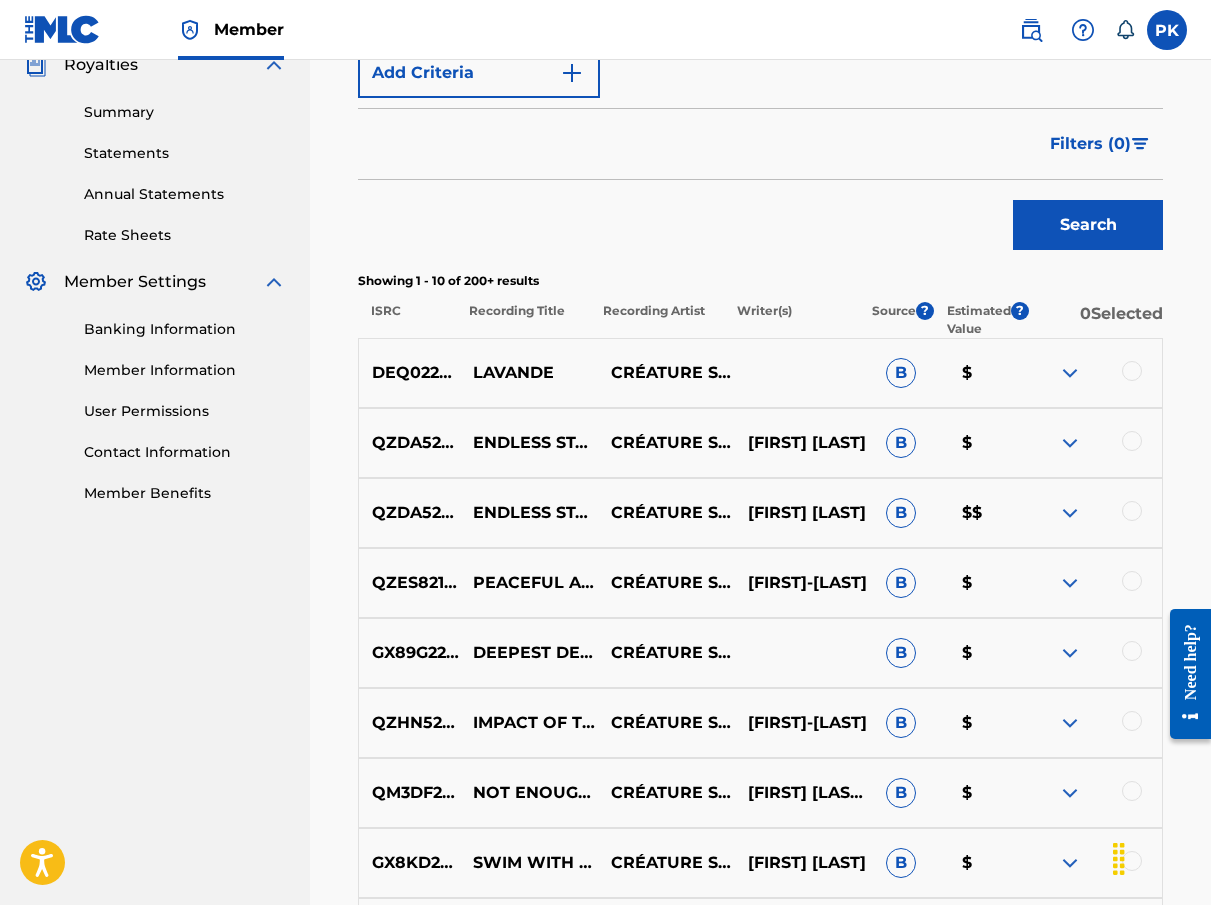scroll, scrollTop: 565, scrollLeft: 0, axis: vertical 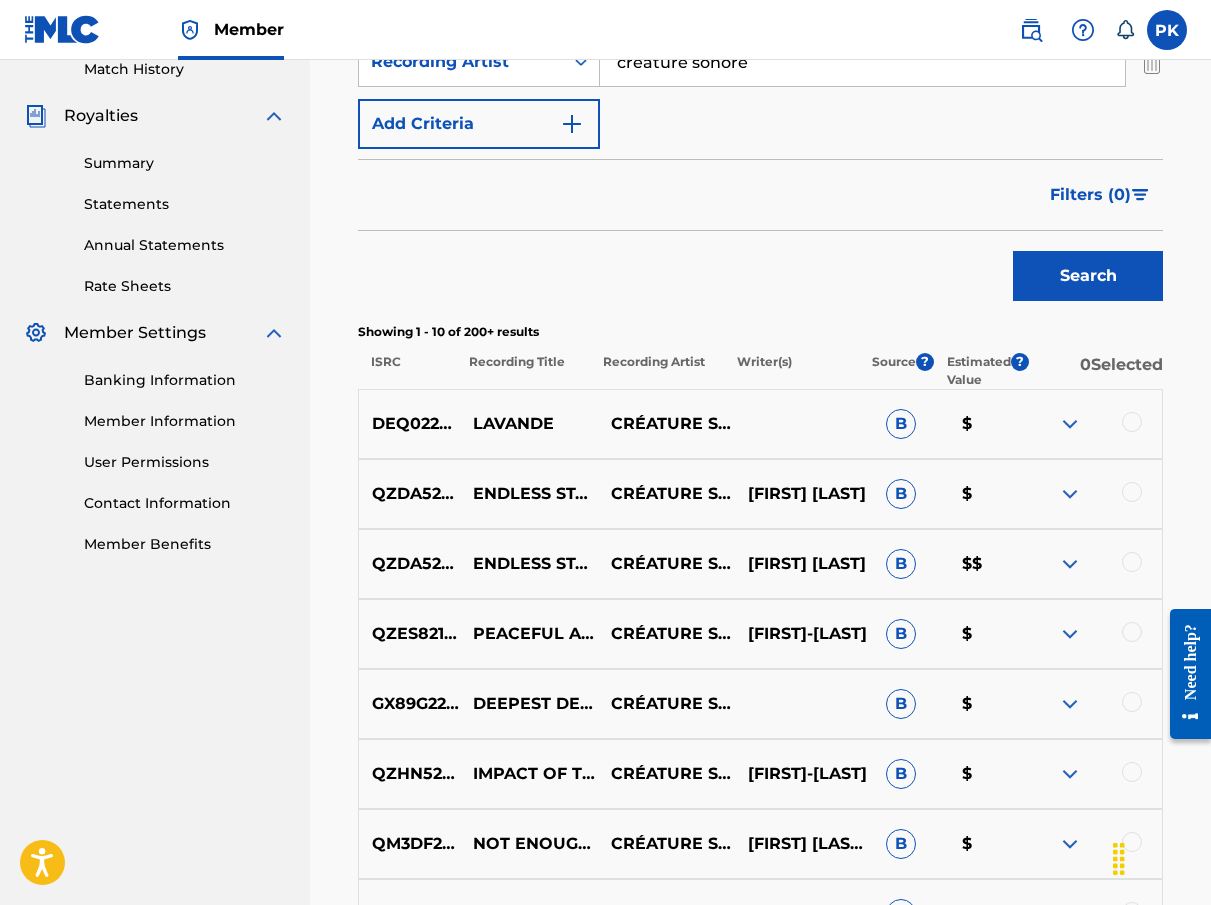click on "Filters ( 0 )" at bounding box center (1090, 195) 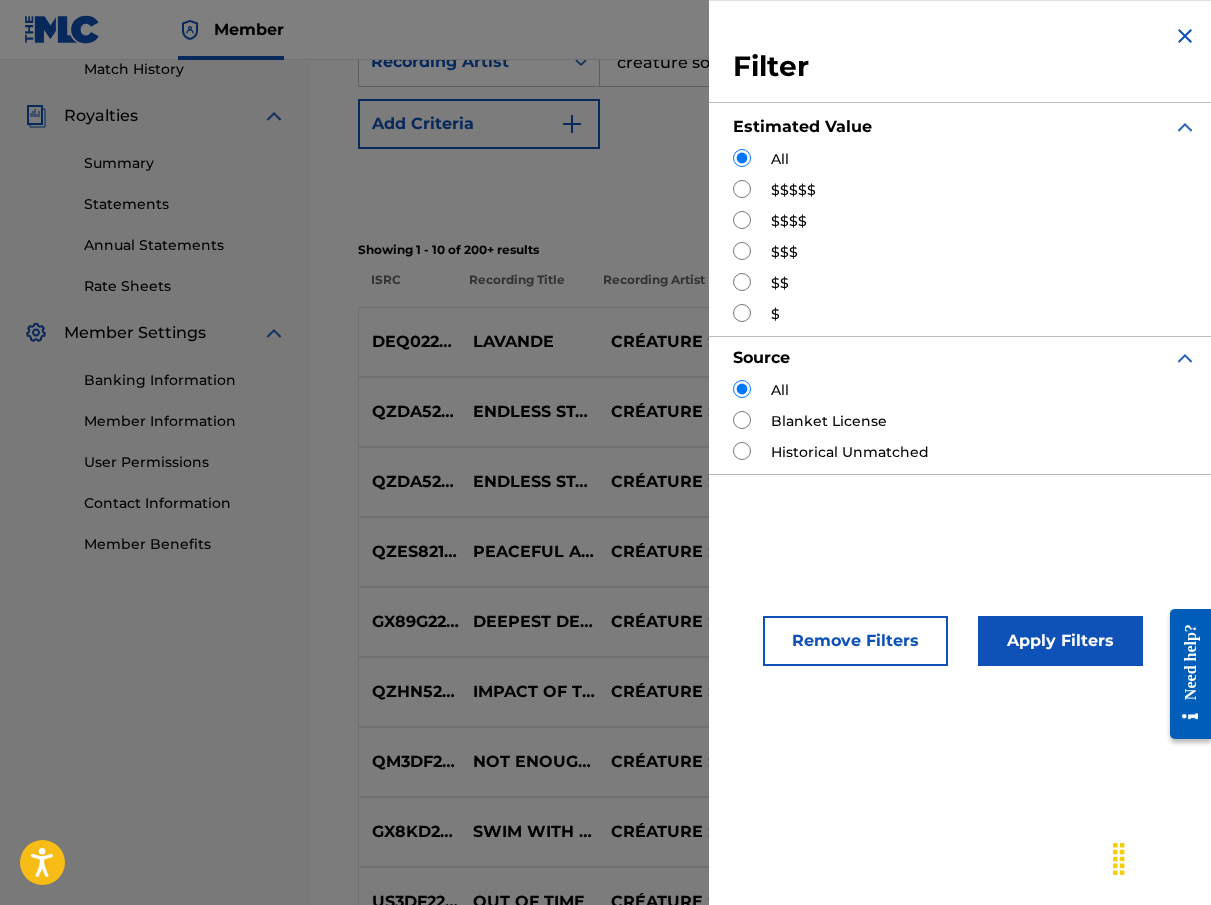 click on "$$$$$" at bounding box center (793, 190) 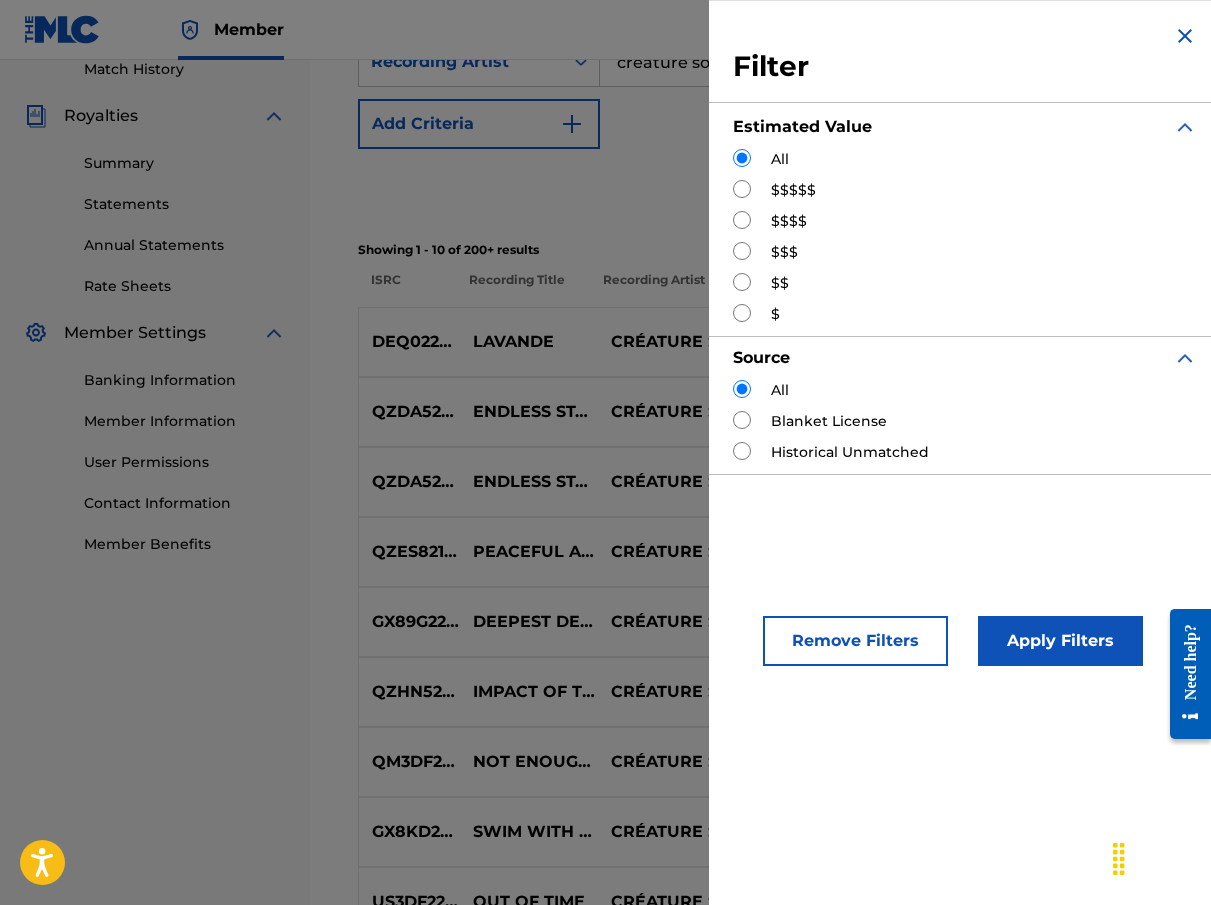 click at bounding box center (742, 189) 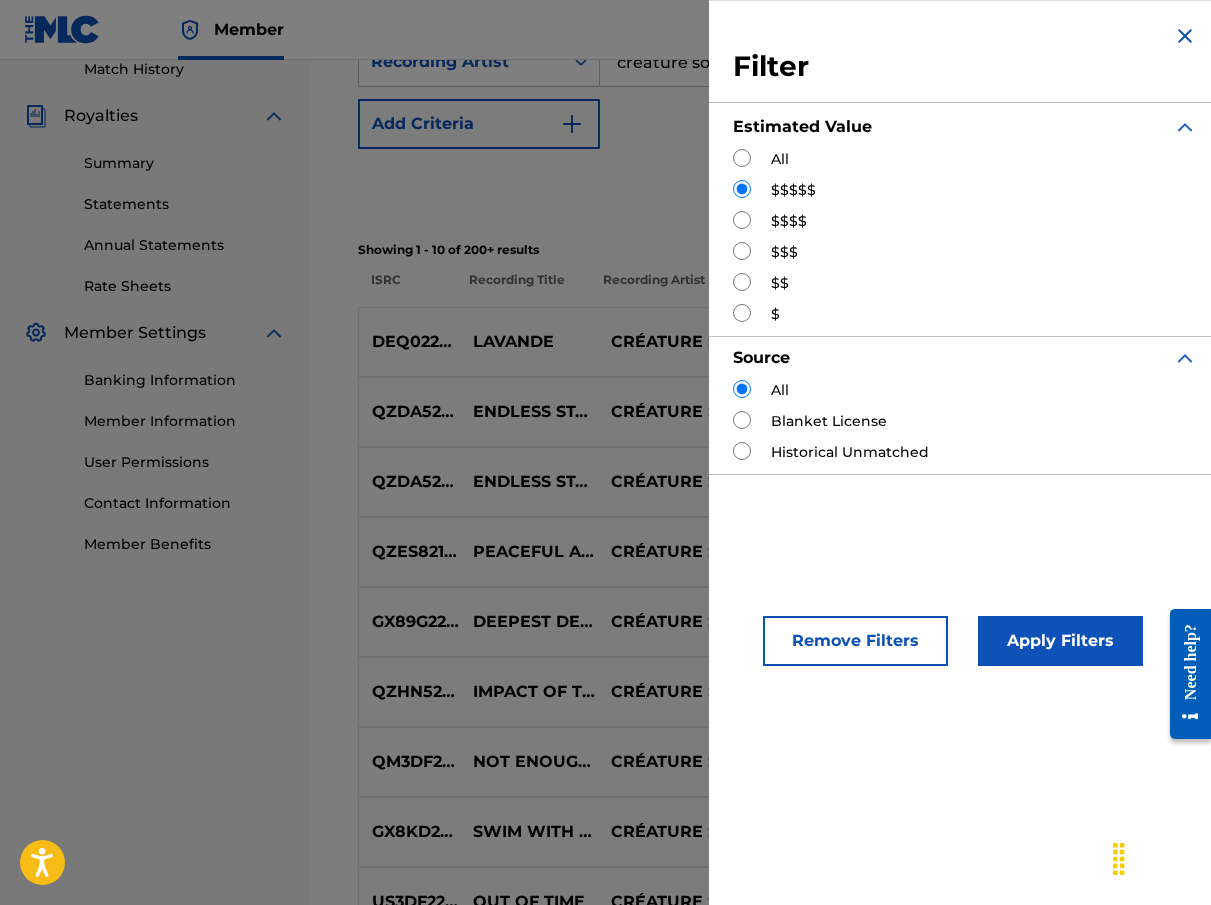 click on "Apply Filters" at bounding box center (1060, 641) 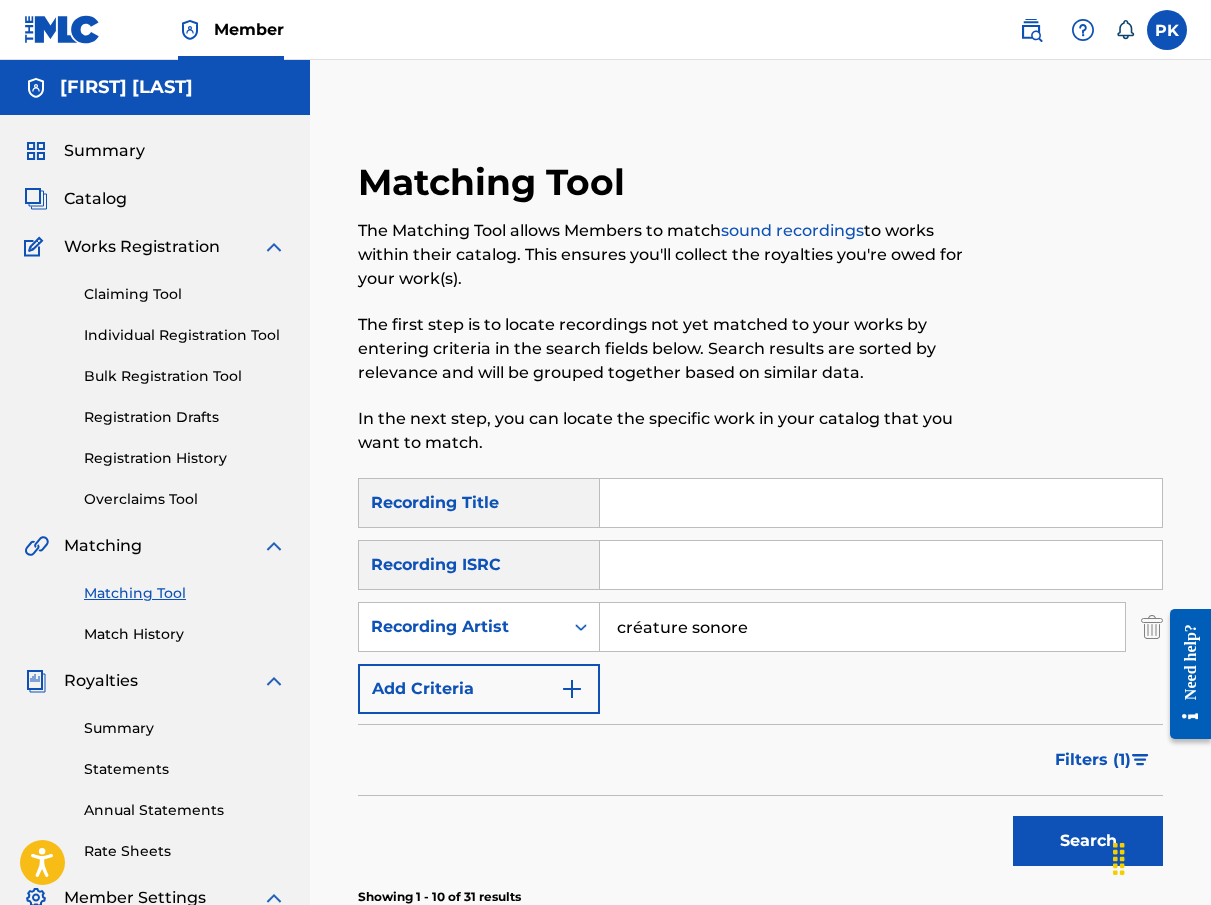 scroll, scrollTop: 0, scrollLeft: 0, axis: both 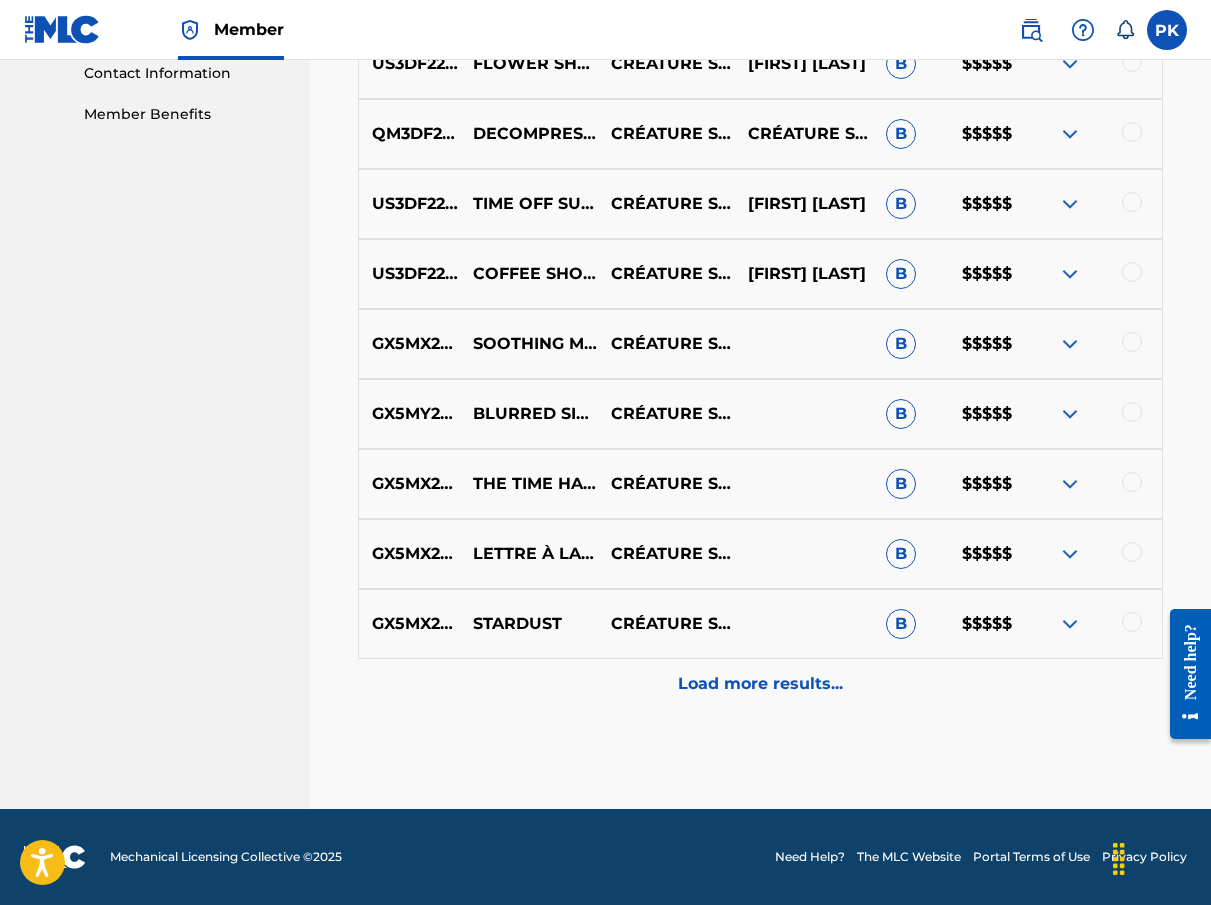 click on "Load more results..." at bounding box center (760, 684) 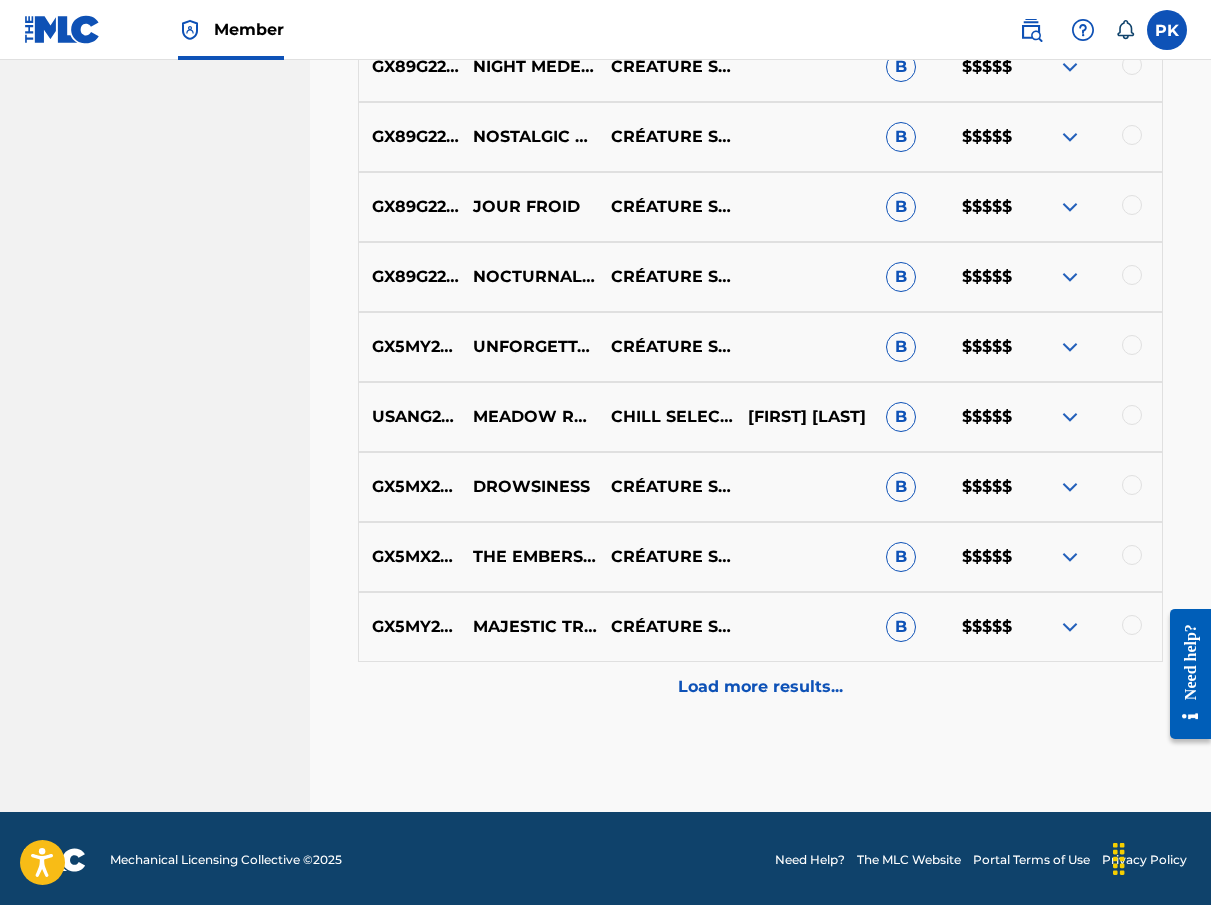 click on "Load more results..." at bounding box center (760, 687) 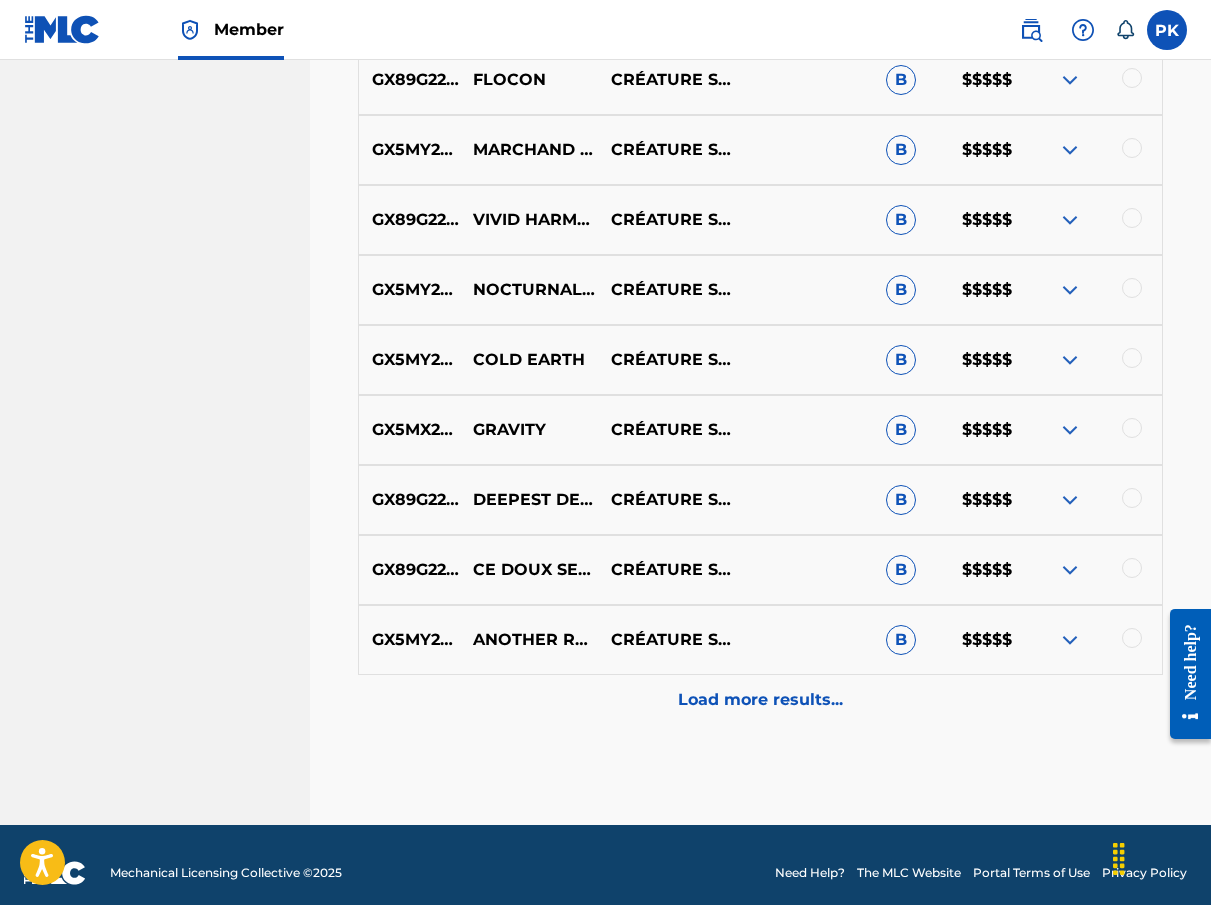 click on "Load more results..." at bounding box center [760, 700] 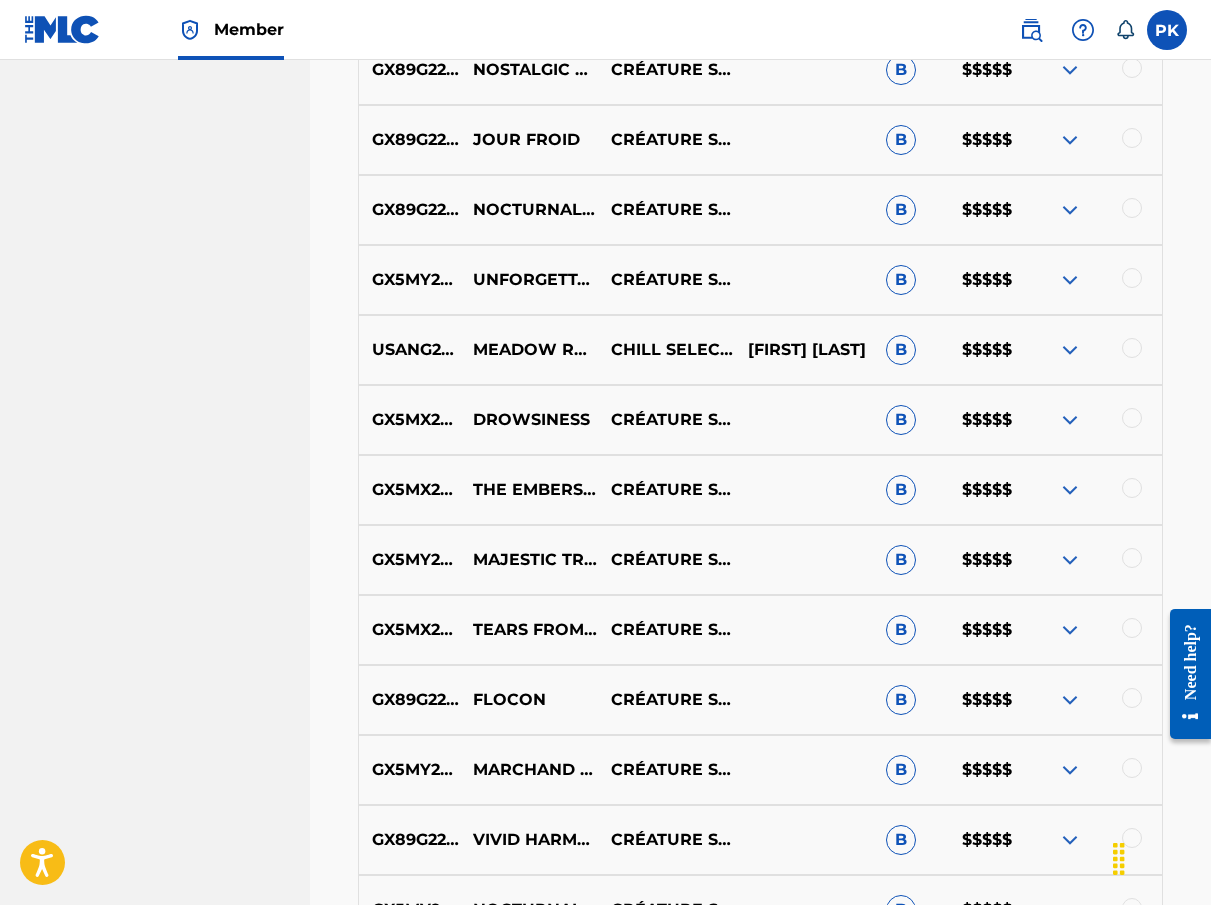 scroll, scrollTop: 2130, scrollLeft: 0, axis: vertical 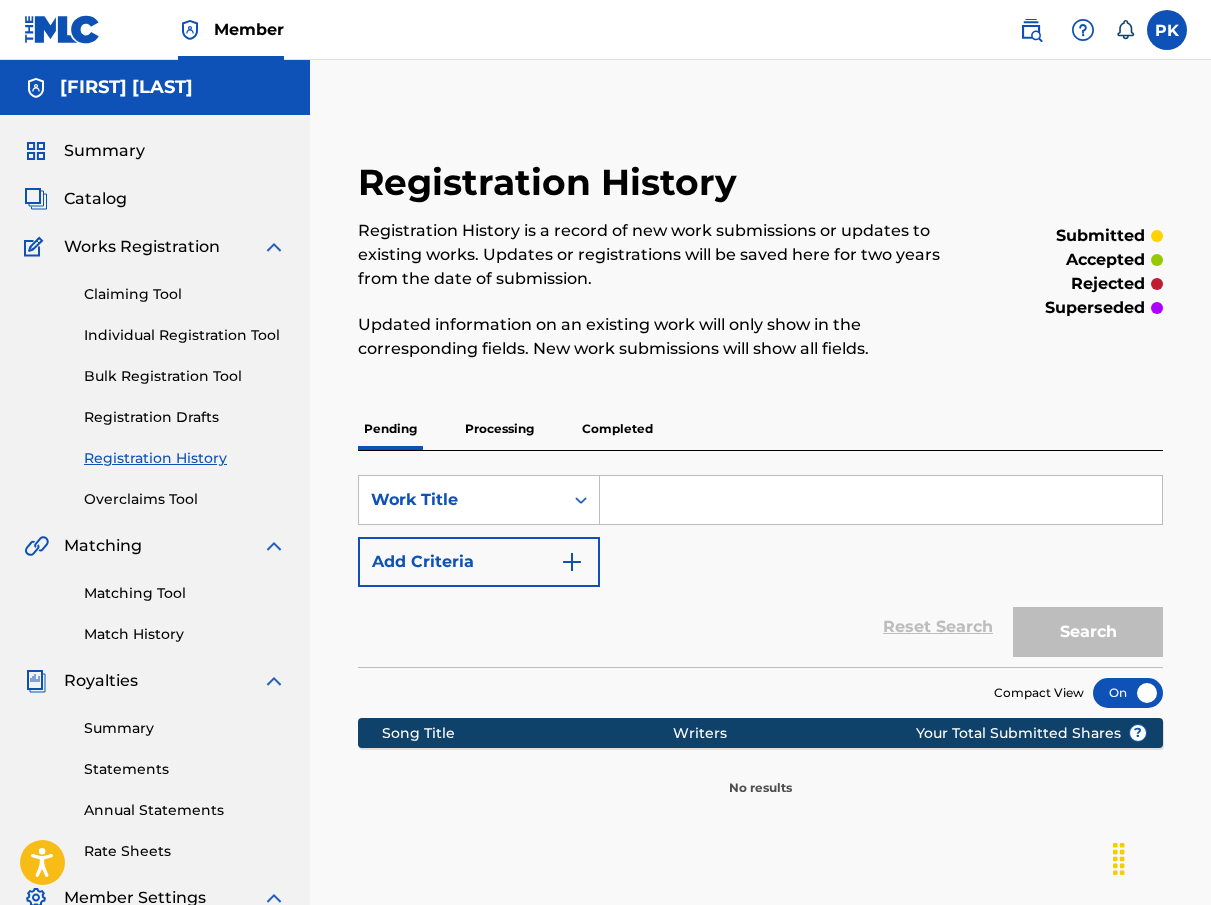 click on "SearchWithCriteria334b795a-25b6-4234-99c2-5230f82984c5 Work Title Add Criteria Reset Search Search" at bounding box center [760, 559] 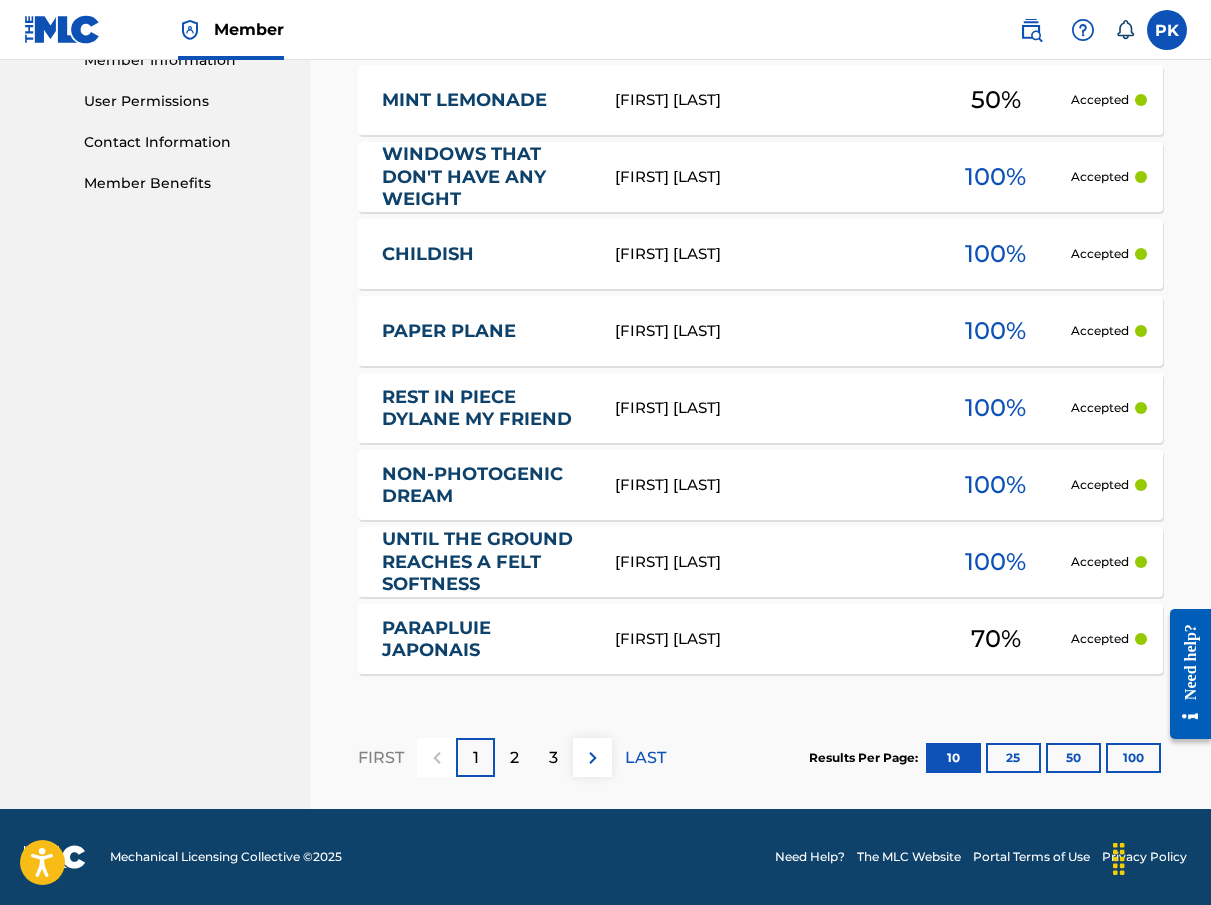 click on "100" at bounding box center (1133, 758) 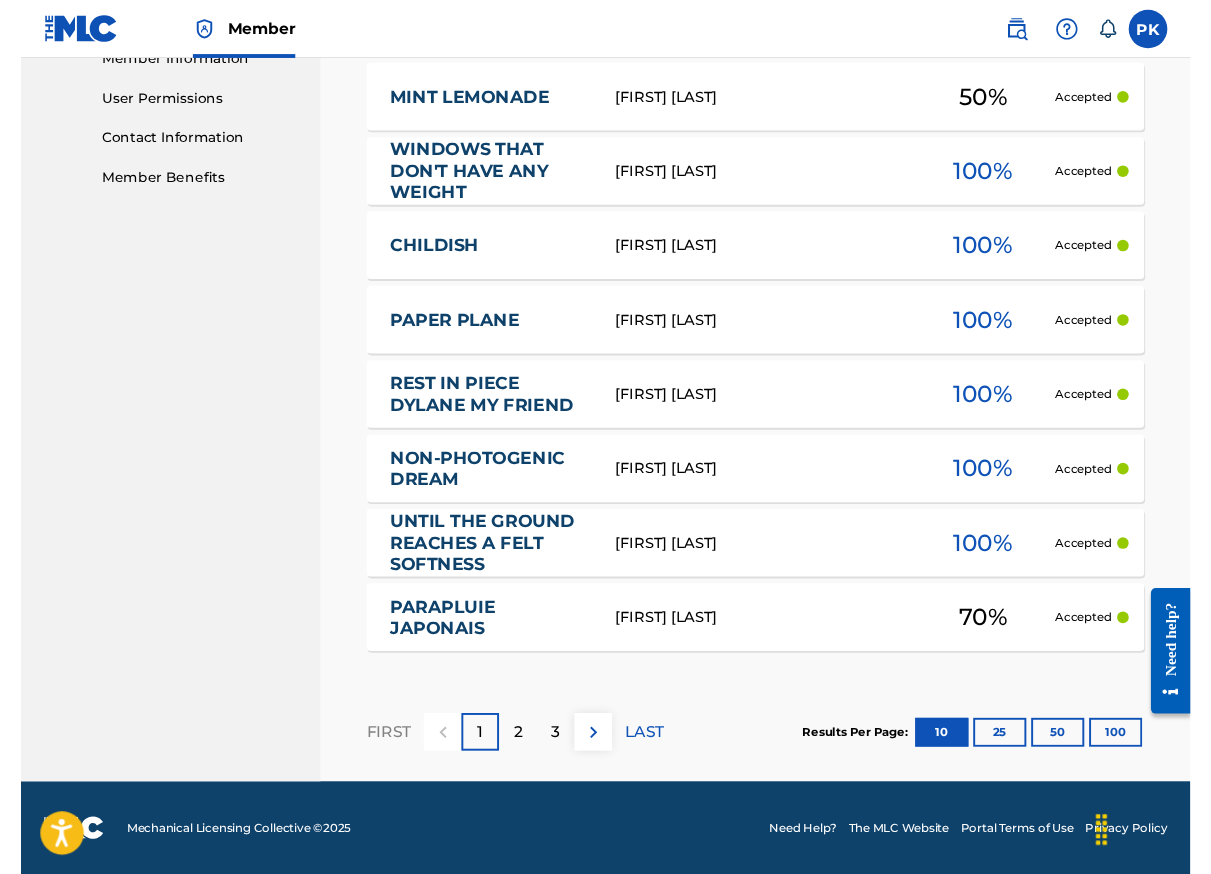 scroll, scrollTop: 335, scrollLeft: 0, axis: vertical 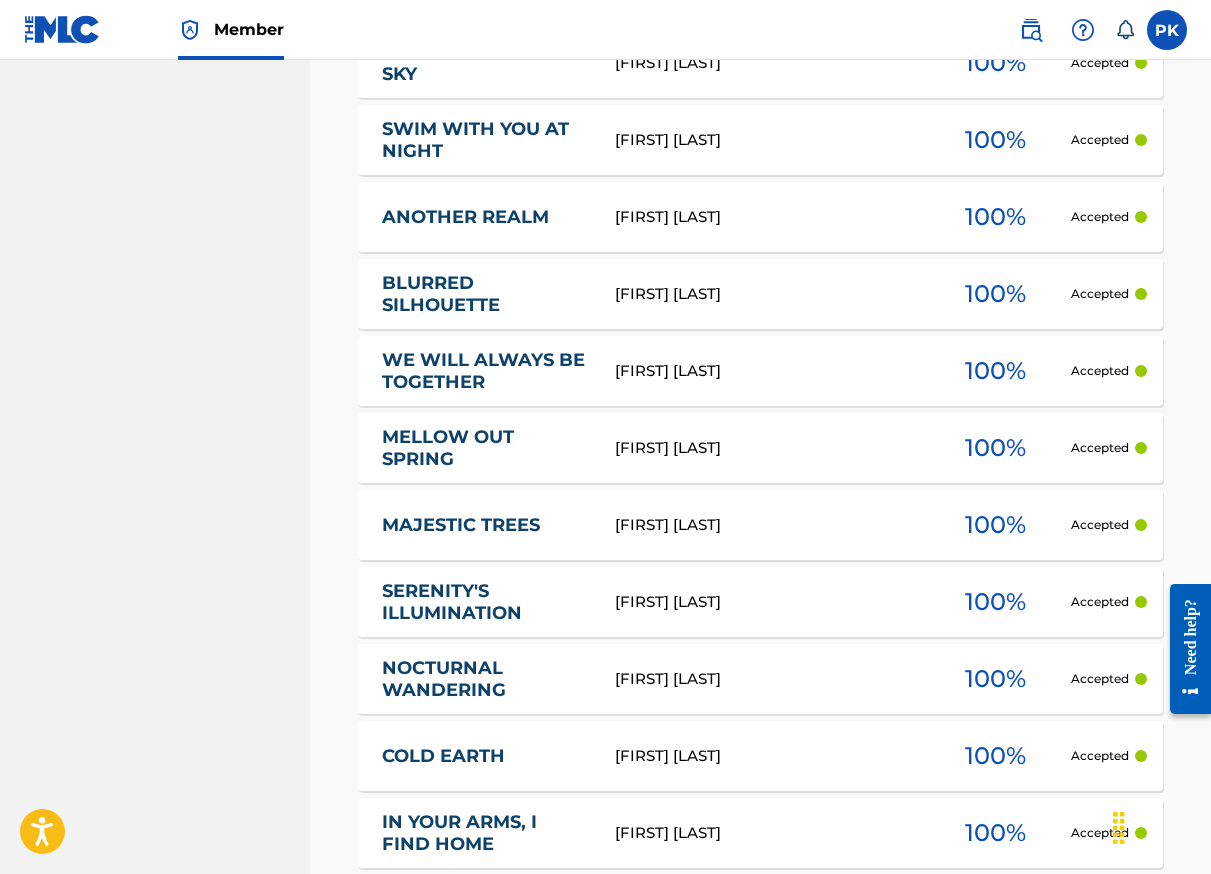 click on "[FIRST] [LAST]" at bounding box center [768, 448] 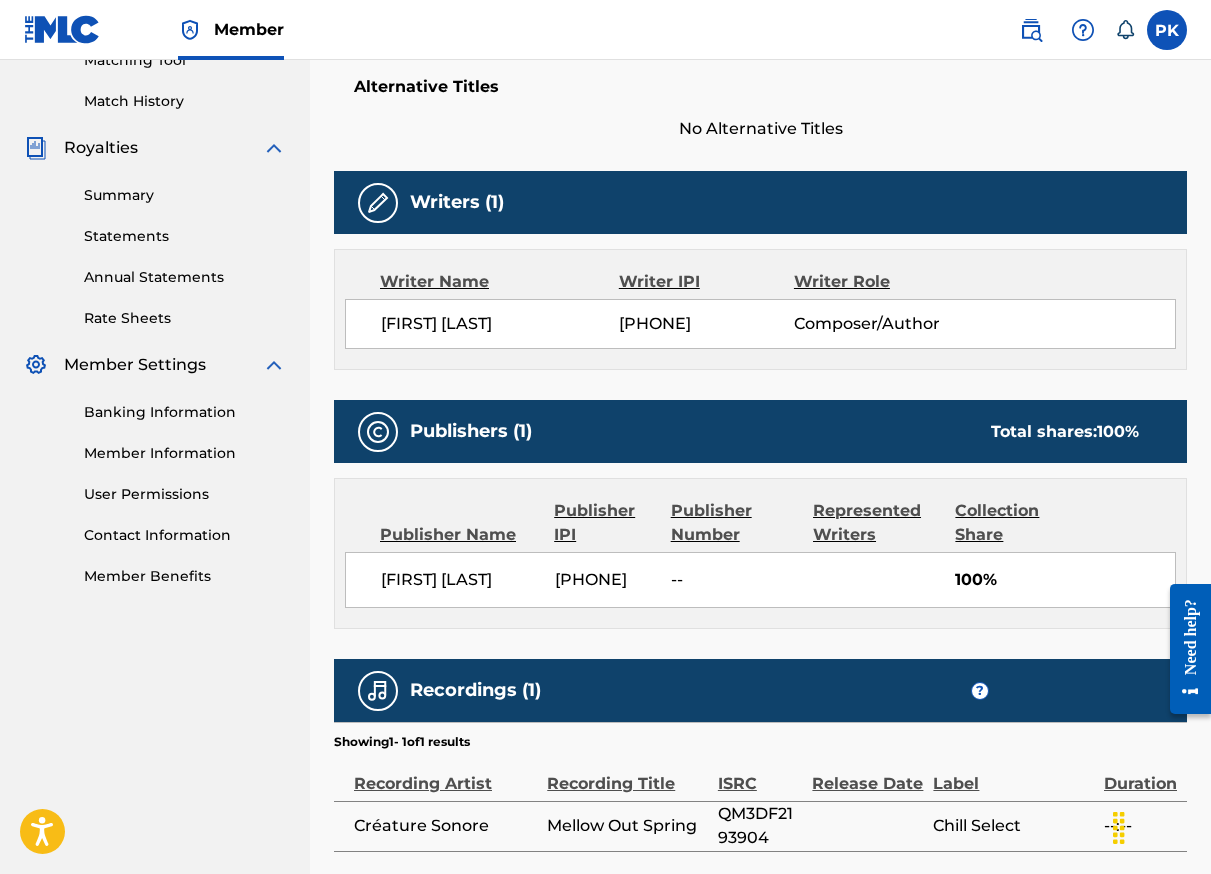 scroll, scrollTop: 436, scrollLeft: 0, axis: vertical 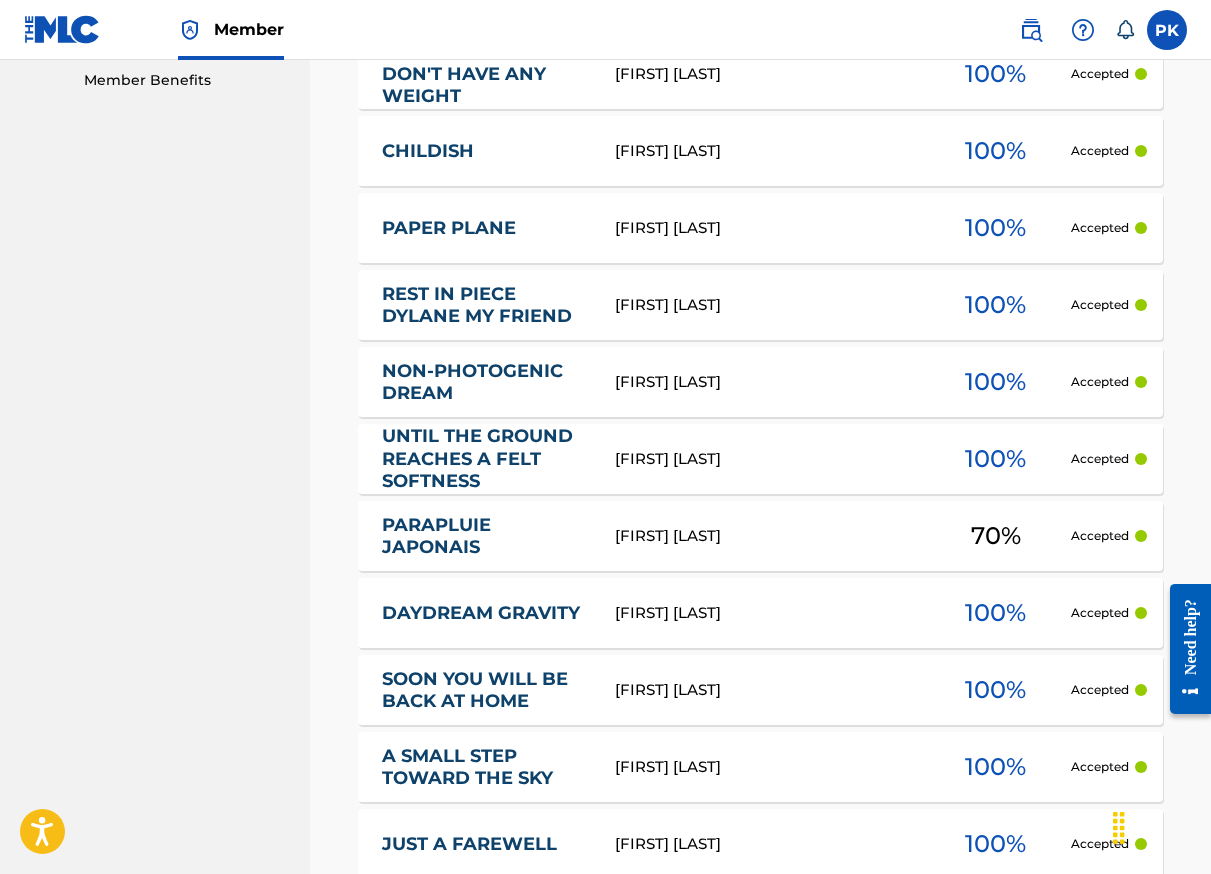 click on "Accessibility Screen-Reader Guide, Feedback, and Issue Reporting | New window Member PK PK [FIRST] [LAST] [EMAIL] Notification Preferences Profile Log out [FIRST] [LAST] Summary Catalog Works Registration Claiming Tool Individual Registration Tool Bulk Registration Tool Registration Drafts Registration History Overclaims Tool Matching Matching Tool Match History Royalties Summary Statements Annual Statements Rate Sheets Member Settings Banking Information Member Information User Permissions Contact Information Member Benefits Registration History Registration History is a record of new work submissions or updates to existing works. Updates or registrations will be saved here for two years from the date of submission. Updated information on an existing work will only show in the corresponding fields. New work submissions will show all fields. submitted accepted rejected superseded Pending Processing Completed SearchWithCriteria334b795a-25b6-4234-99c2-5230f82984c5 Work Title" at bounding box center (605, -592) 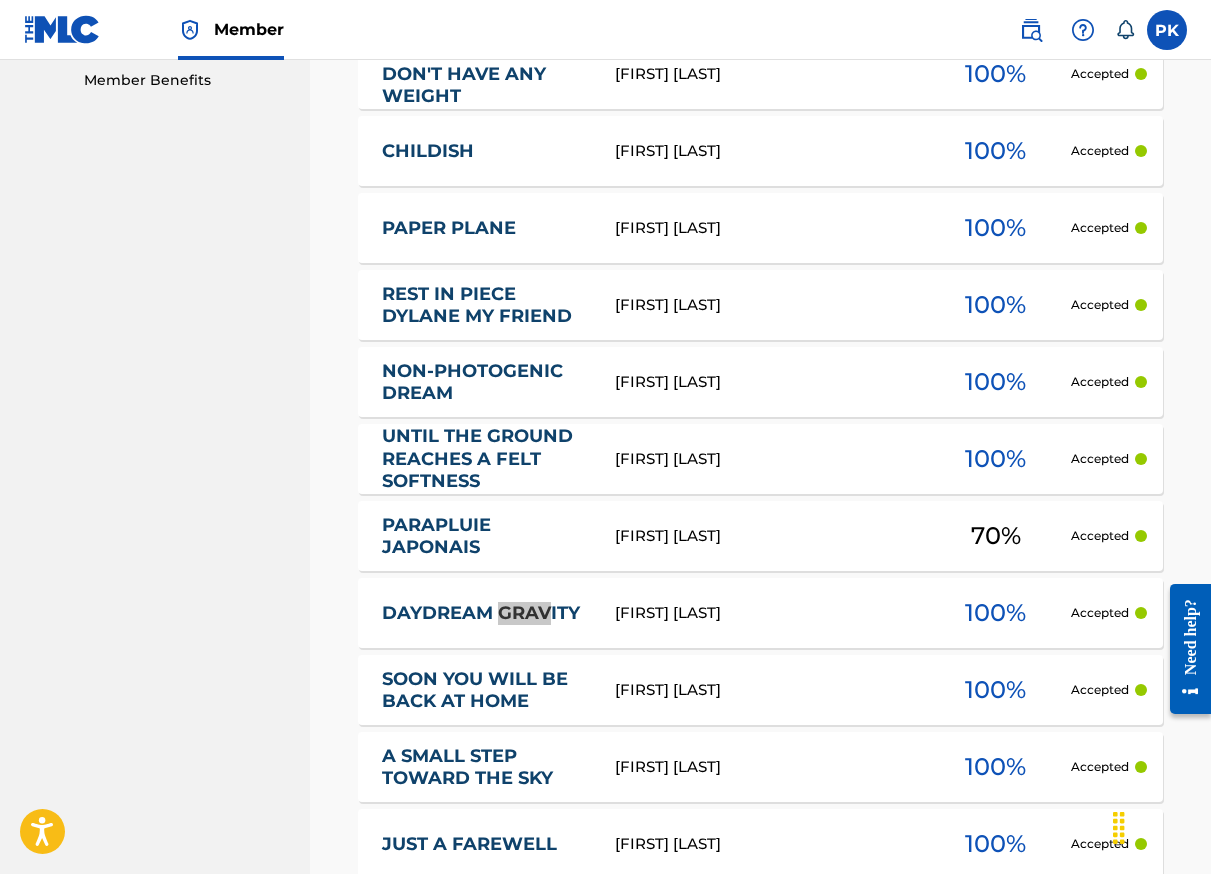 scroll, scrollTop: 4978, scrollLeft: 0, axis: vertical 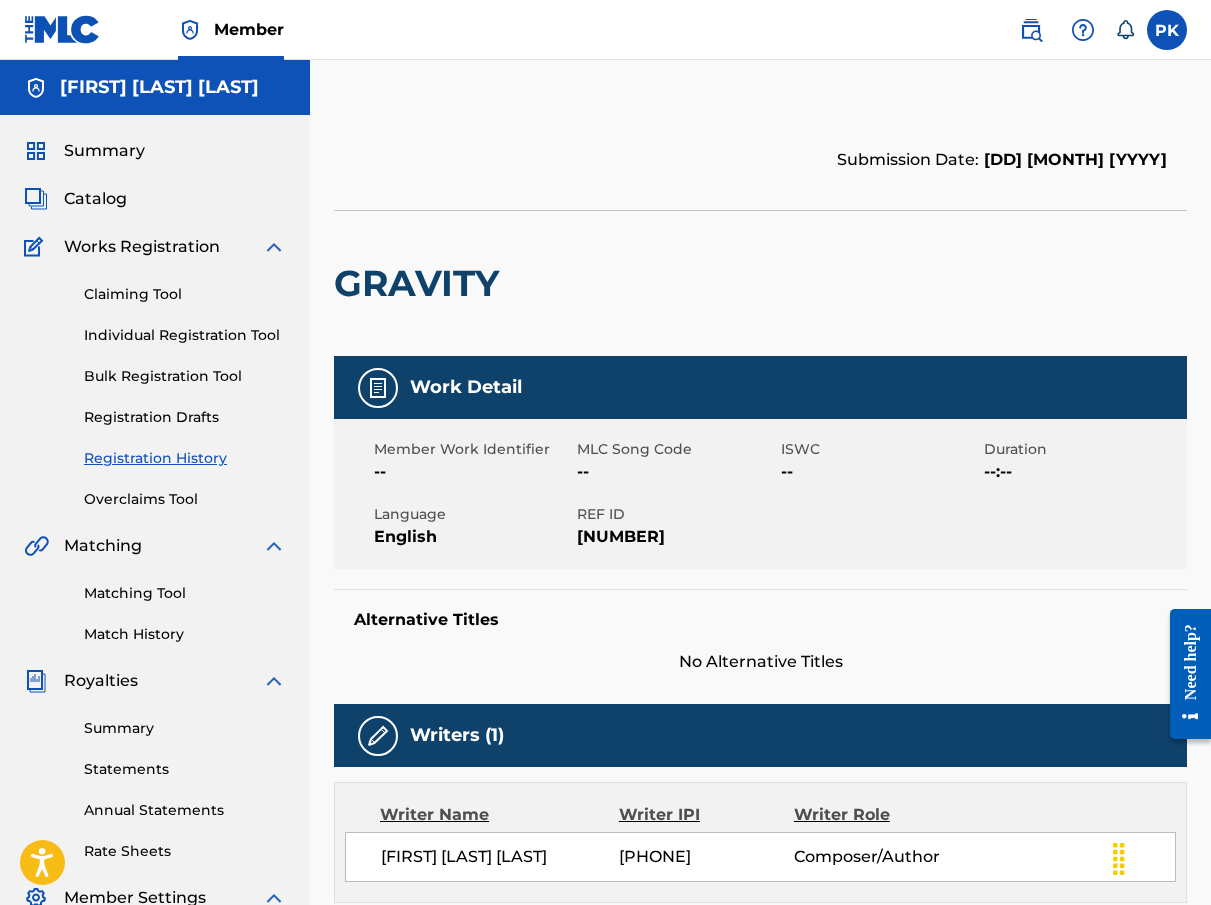 click on "Summary Catalog Works Registration Claiming Tool Individual Registration Tool Bulk Registration Tool Registration Drafts Registration History Overclaims Tool Matching Matching Tool Match History Royalties Summary Statements Annual Statements Rate Sheets Member Settings Banking Information Member Information User Permissions Contact Information Member Benefits" at bounding box center [155, 629] 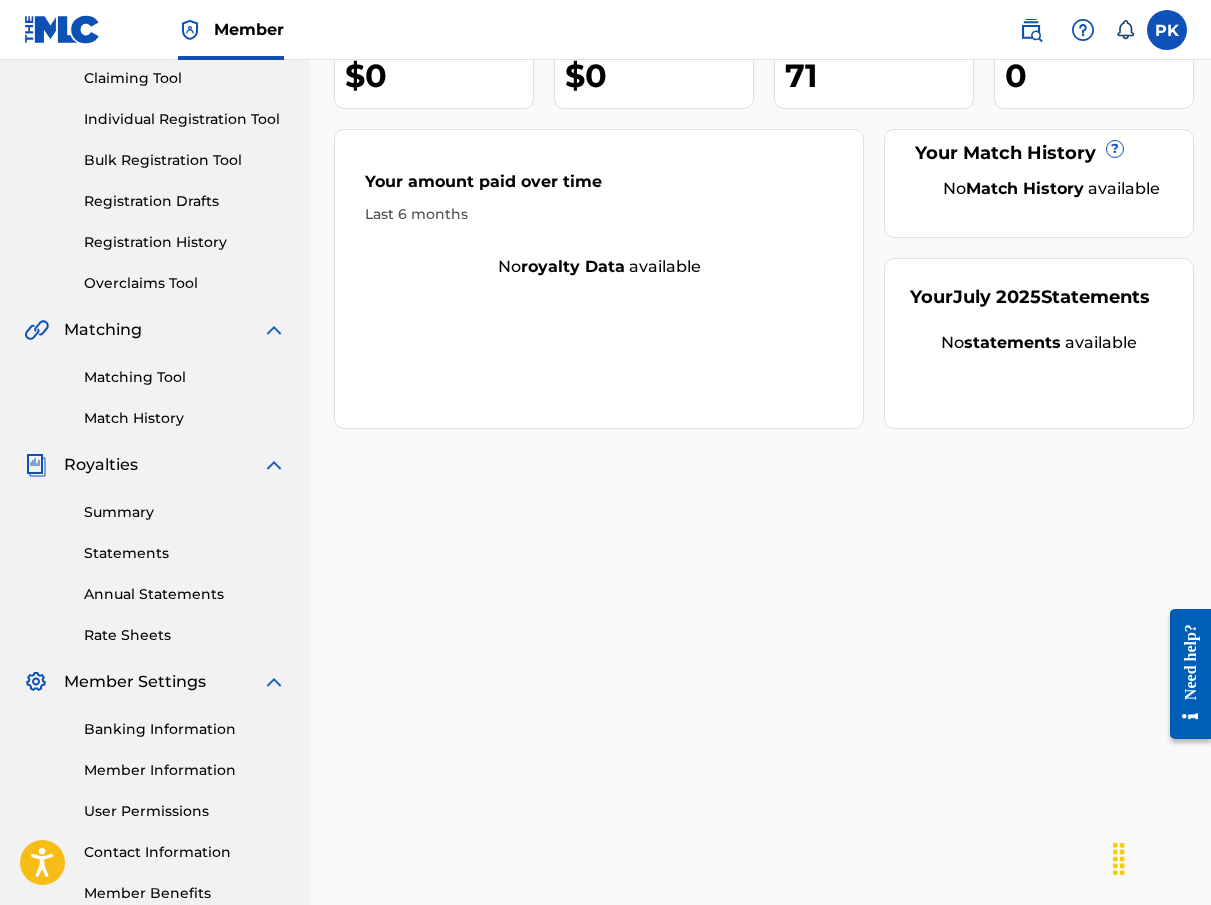 scroll, scrollTop: 136, scrollLeft: 0, axis: vertical 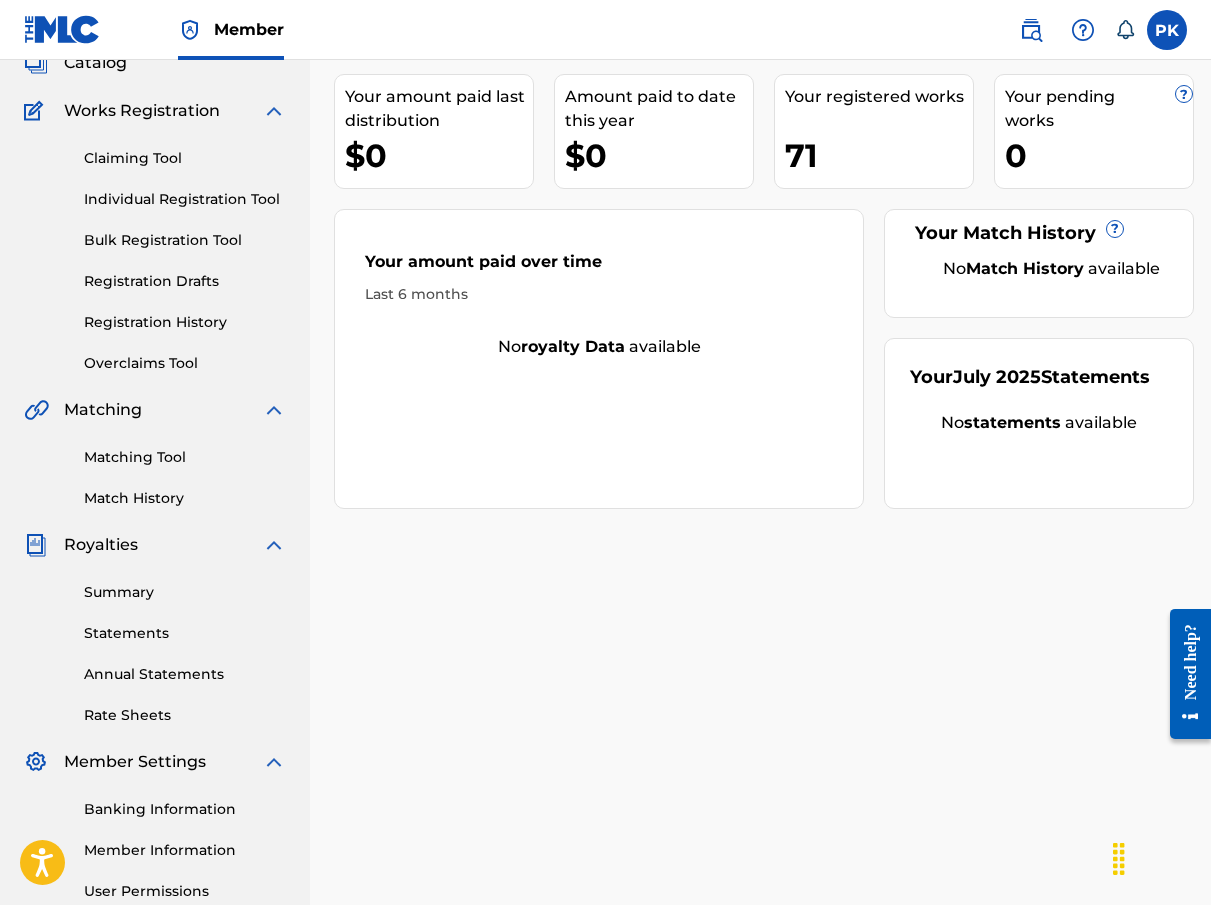 click on "Summary" at bounding box center [185, 592] 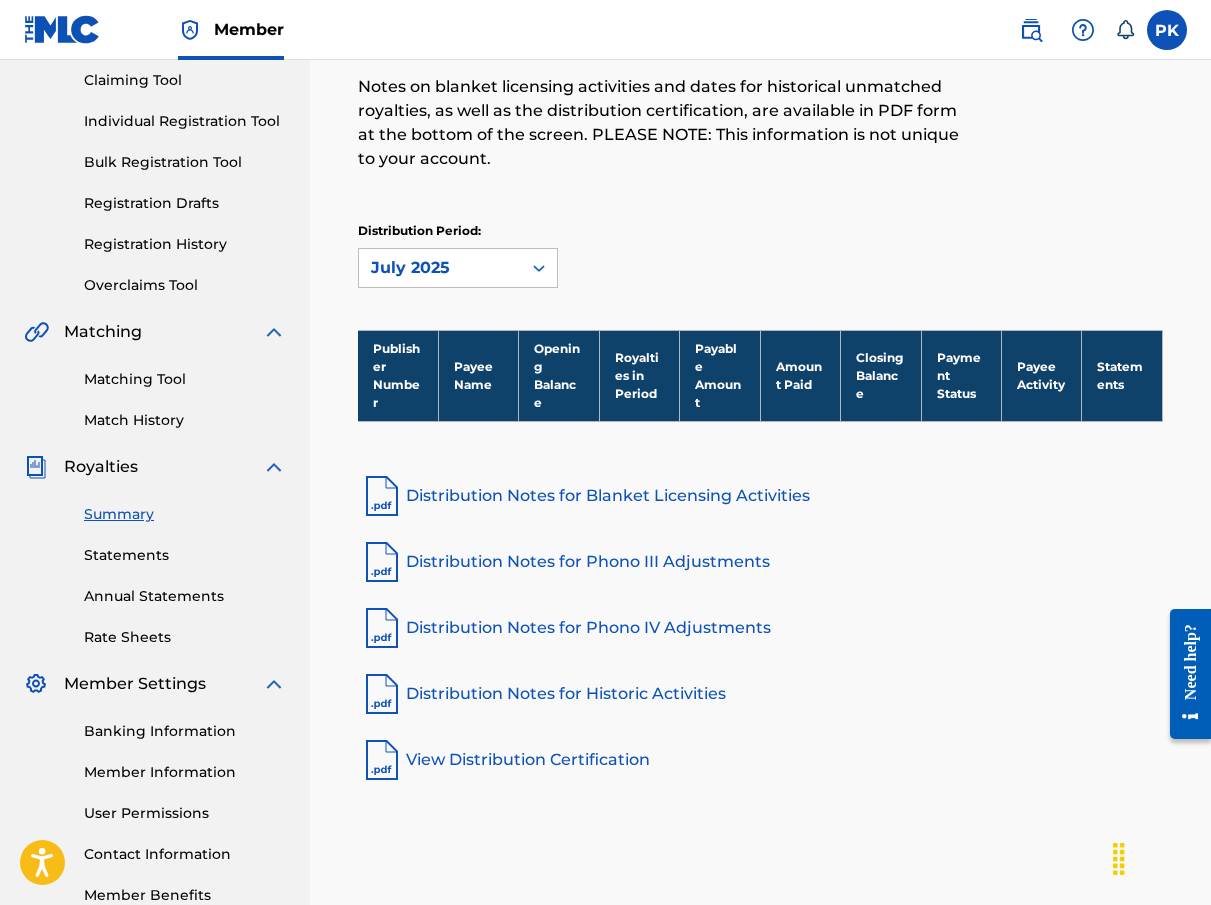 scroll, scrollTop: 268, scrollLeft: 0, axis: vertical 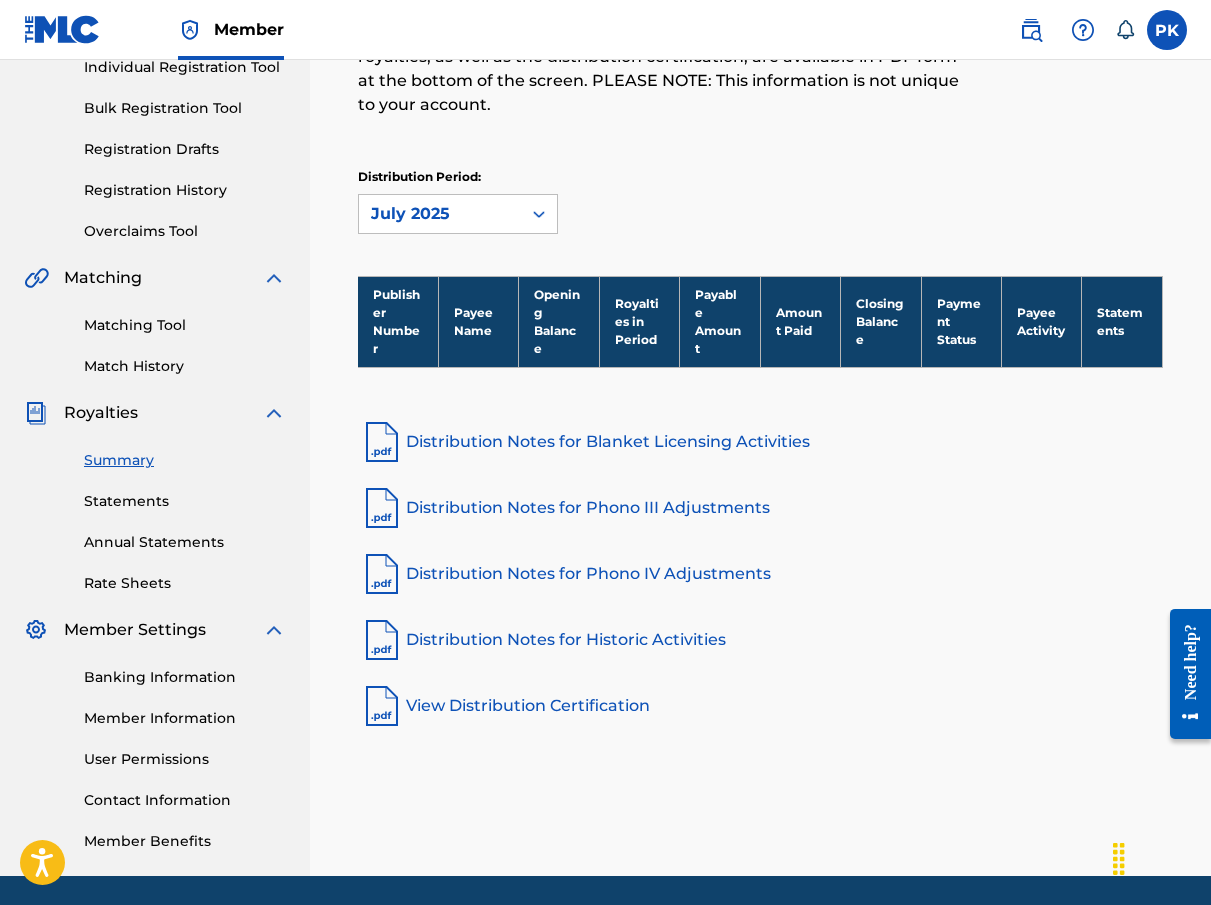 click on "Statements" at bounding box center [185, 501] 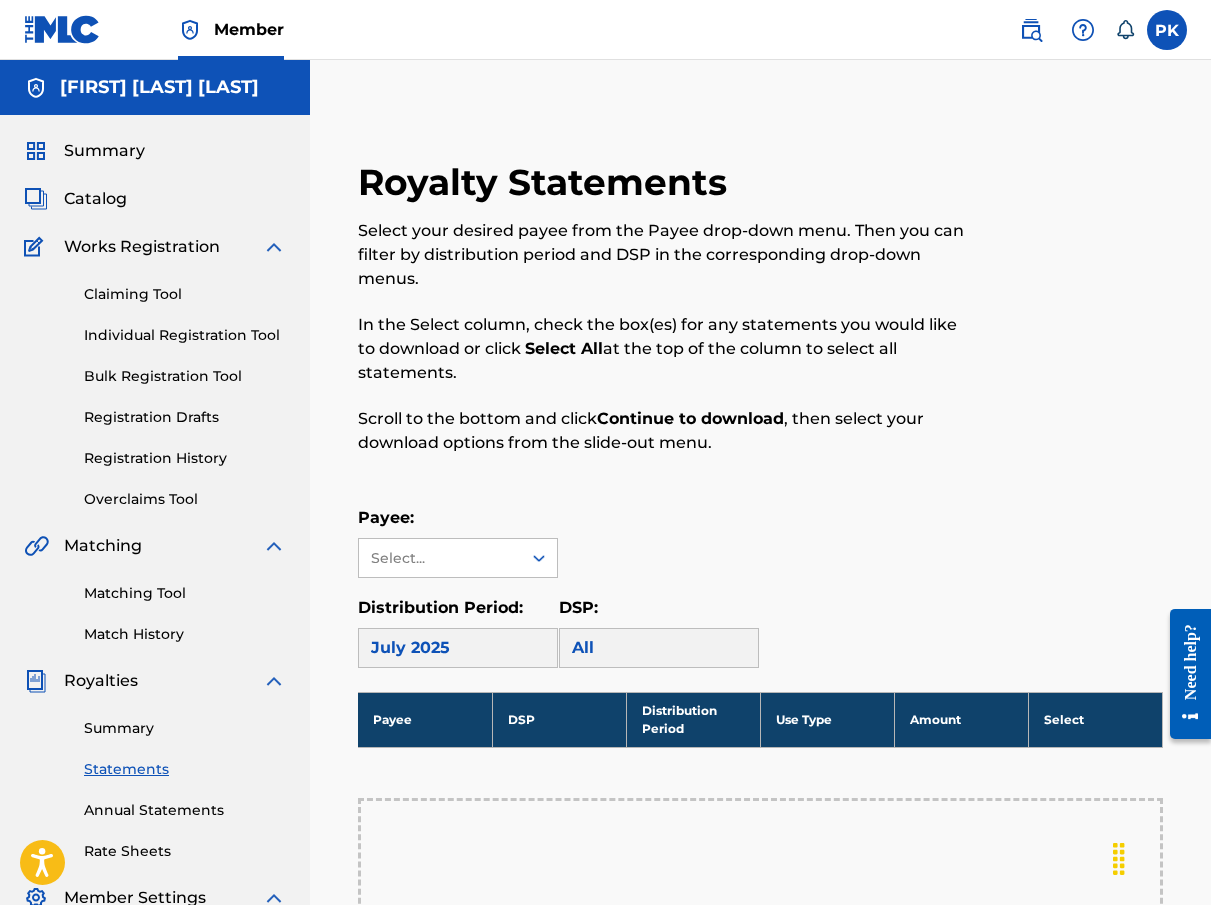 scroll, scrollTop: 385, scrollLeft: 0, axis: vertical 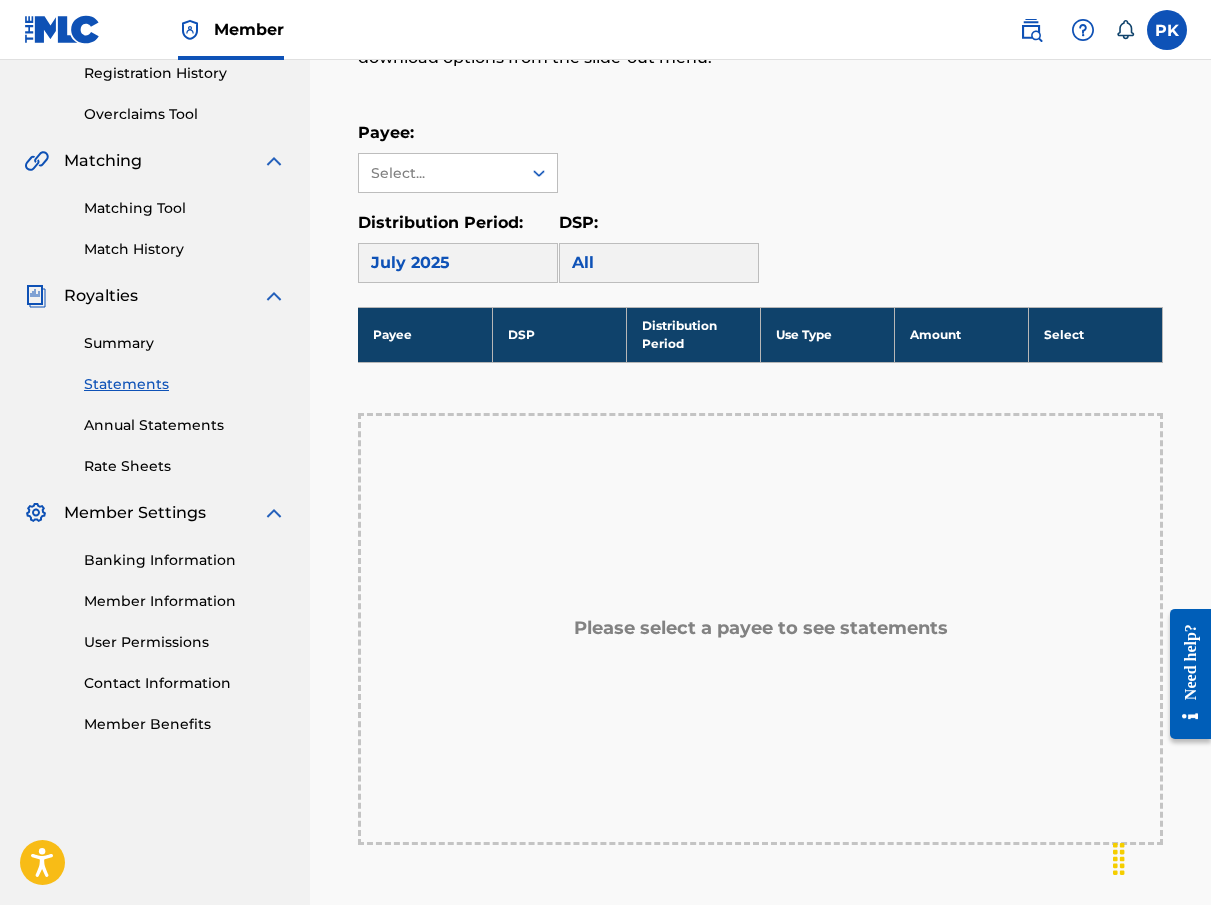 click on "Annual Statements" at bounding box center (185, 425) 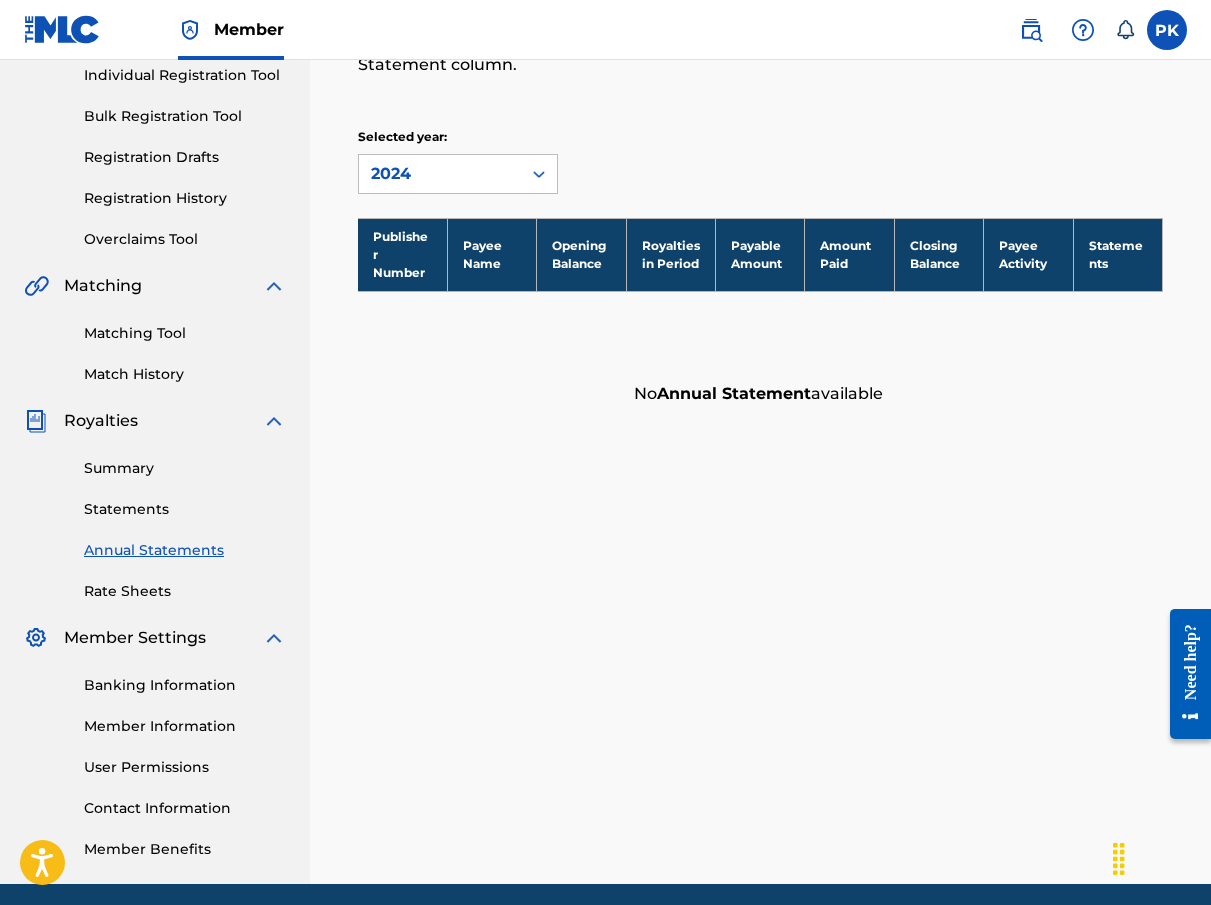 scroll, scrollTop: 310, scrollLeft: 0, axis: vertical 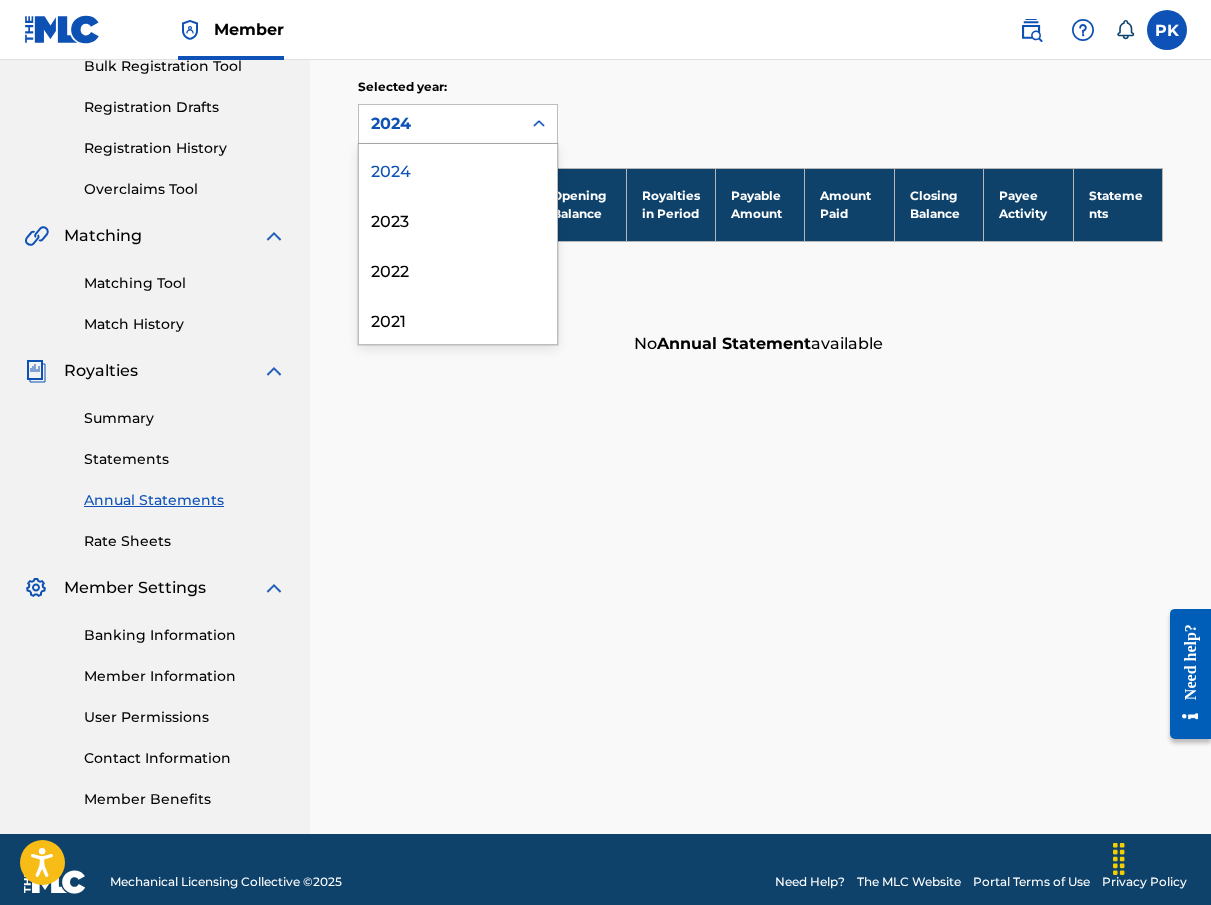 click on "2024" at bounding box center [440, 124] 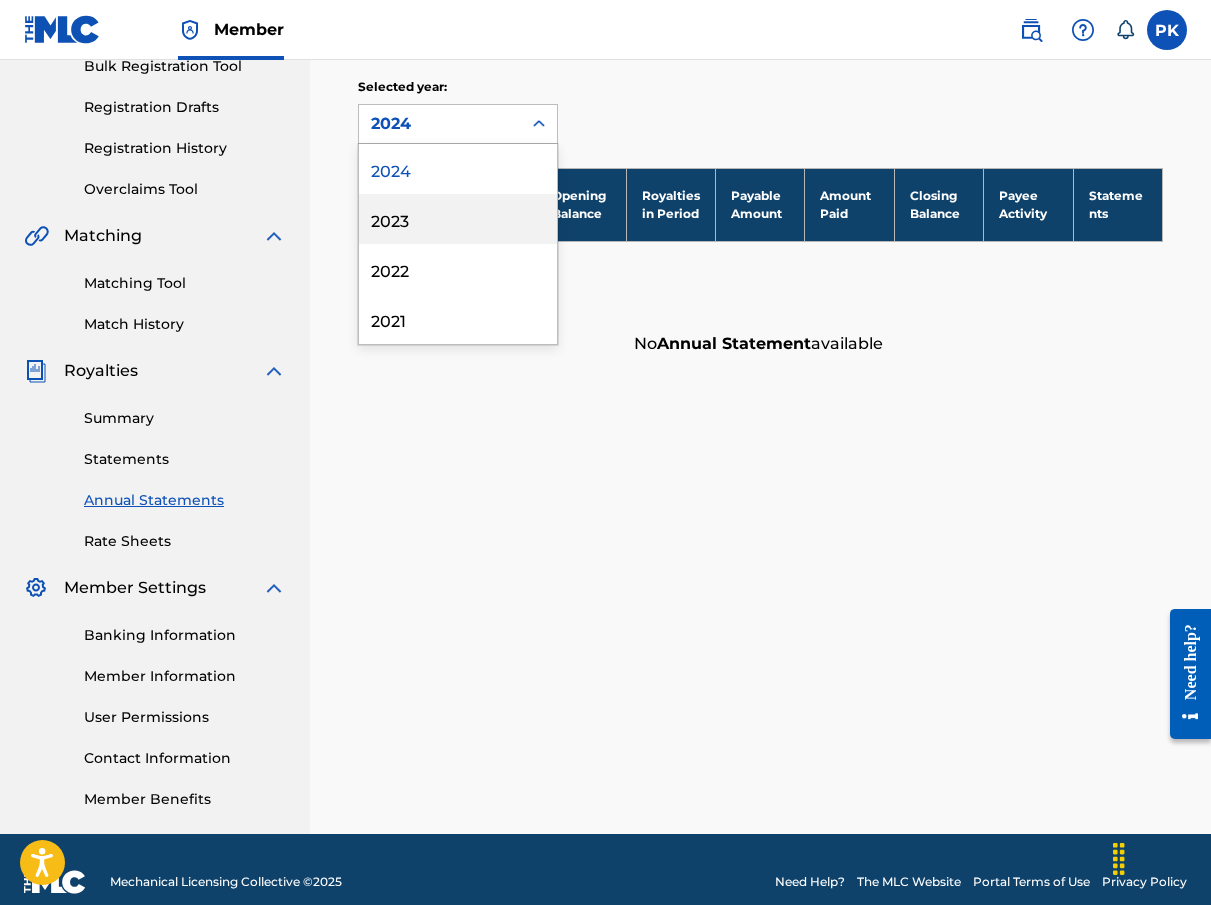click on "2023" at bounding box center (458, 219) 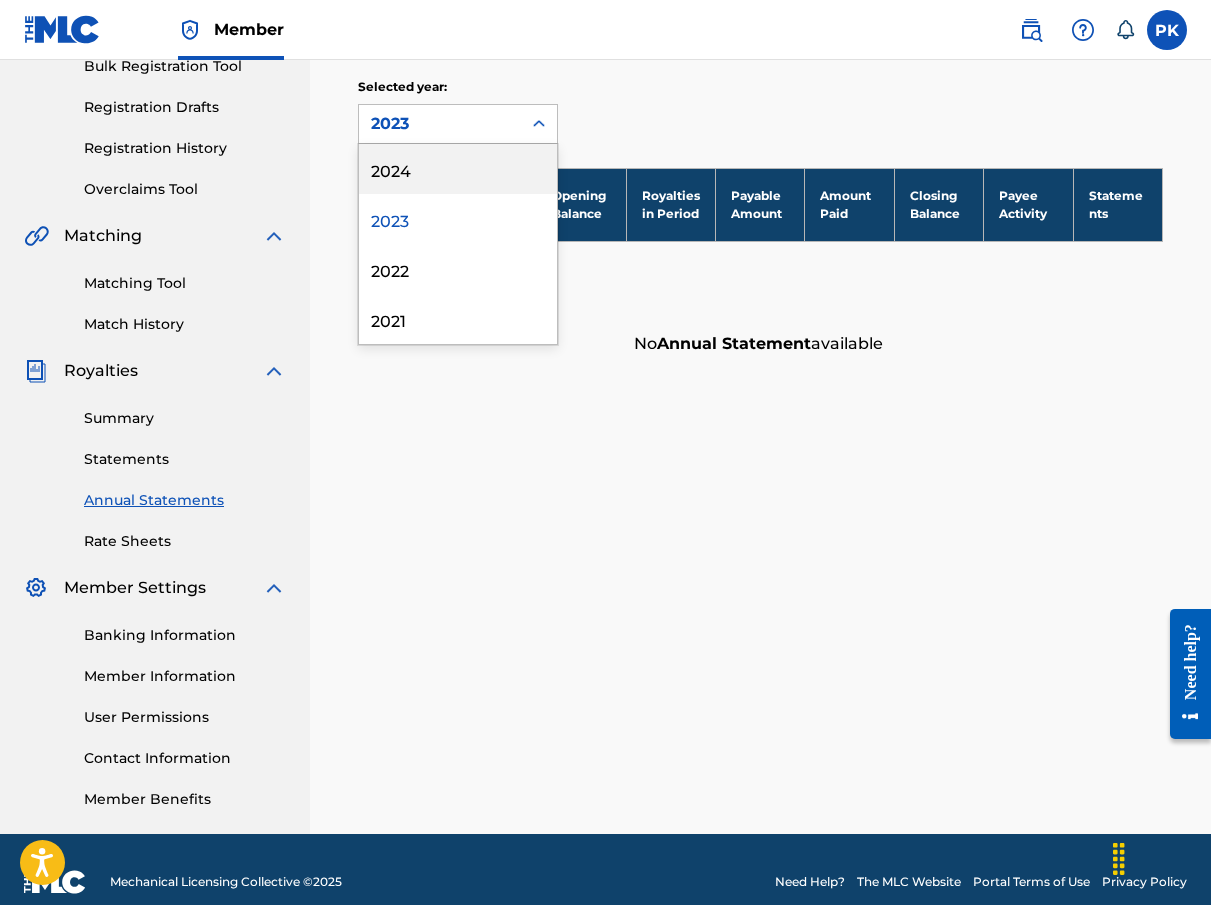 click on "2023" at bounding box center (440, 124) 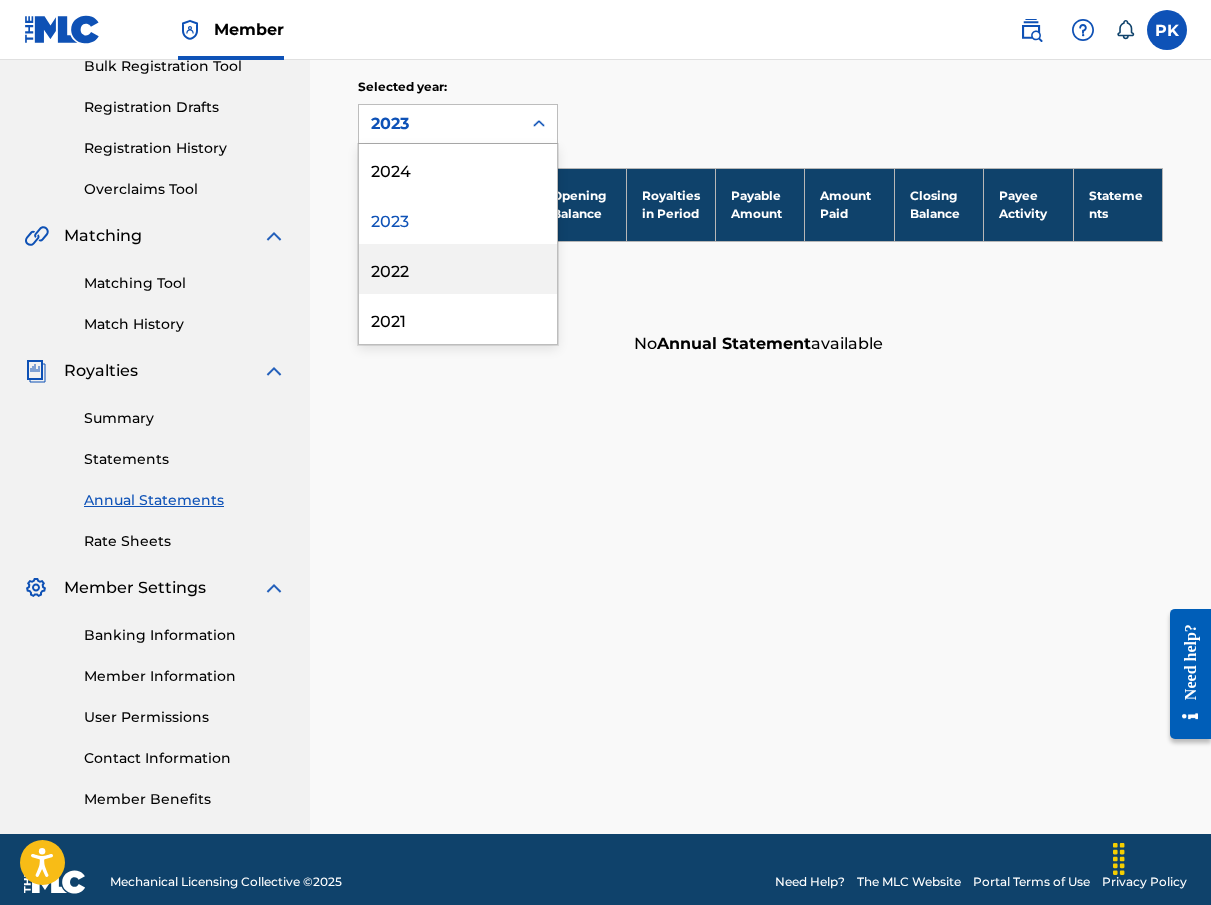 click on "2022" at bounding box center [458, 269] 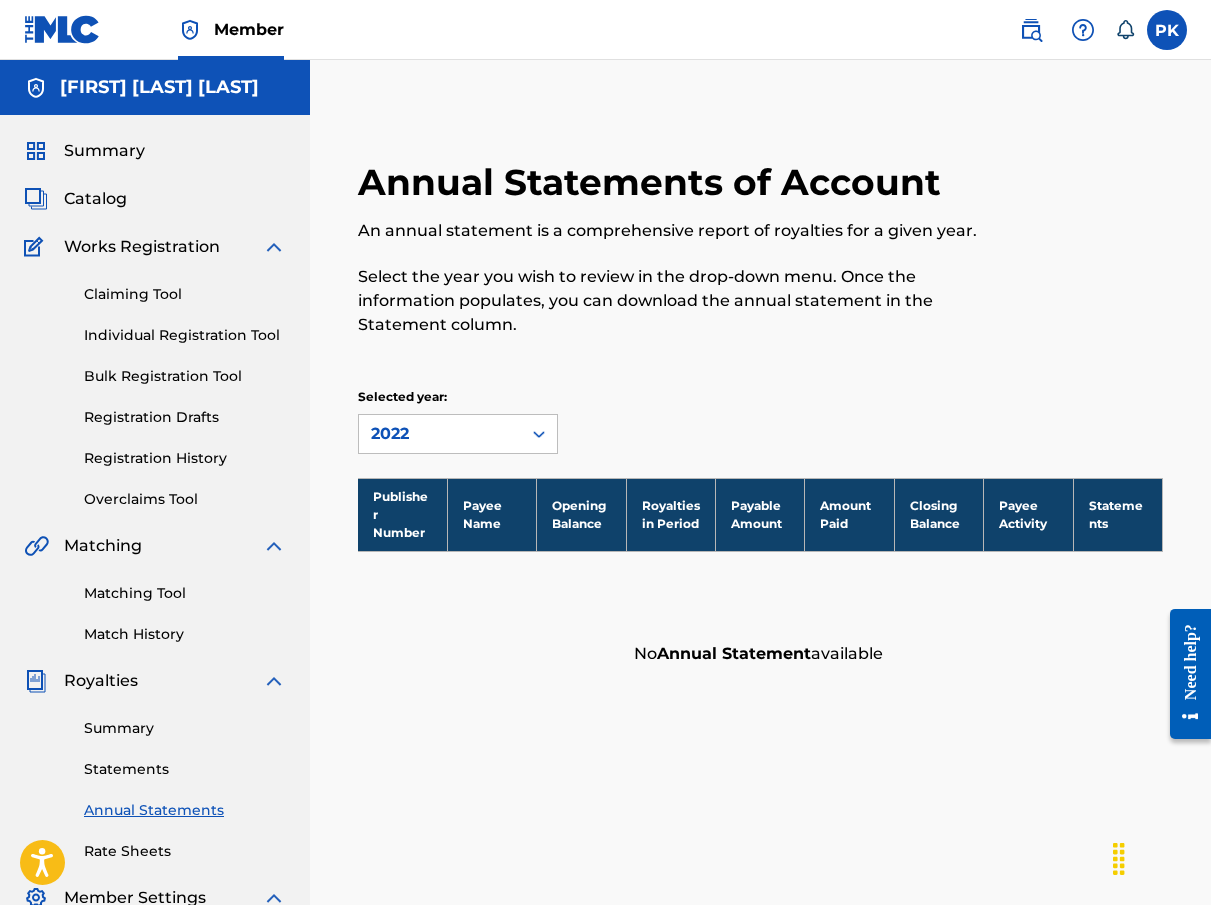 scroll, scrollTop: 0, scrollLeft: 0, axis: both 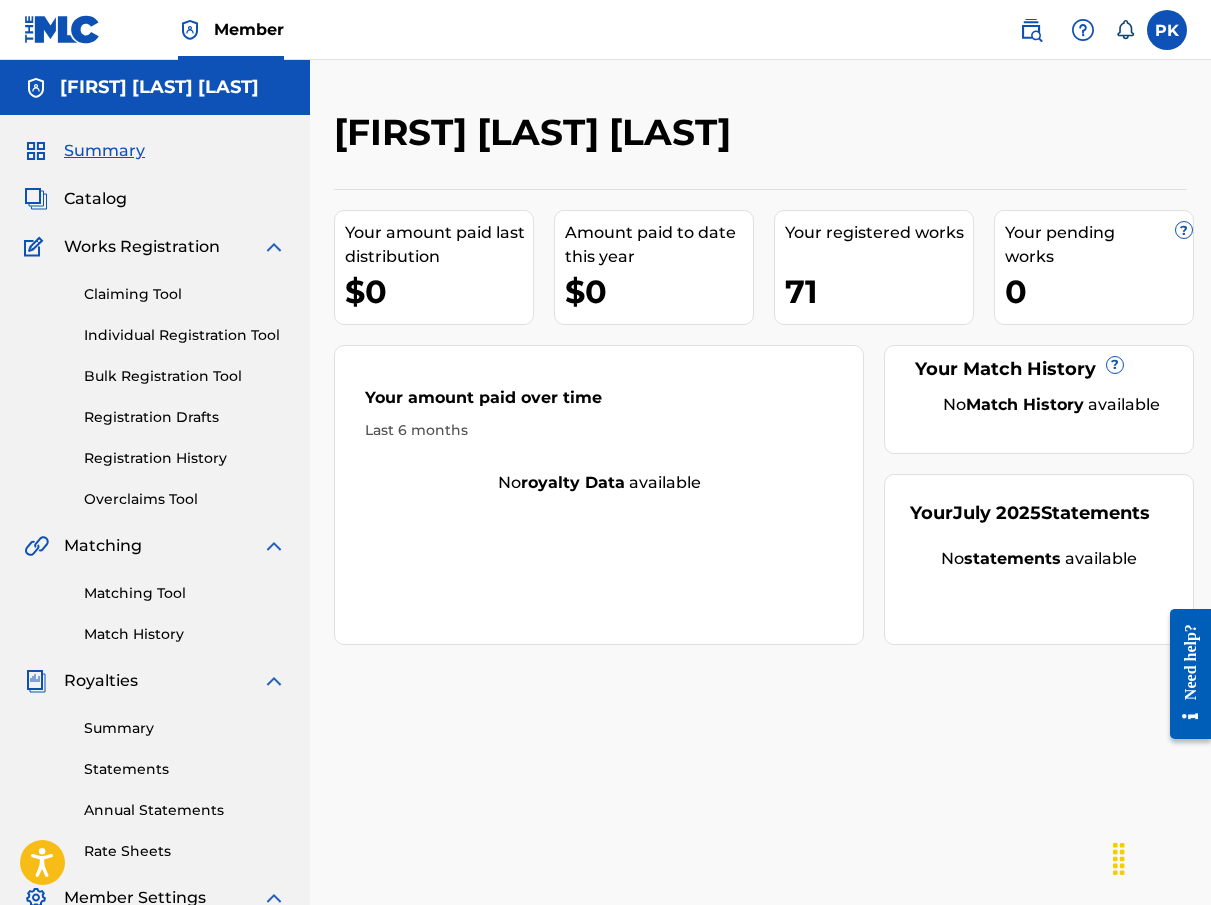click on "Summary" at bounding box center (104, 151) 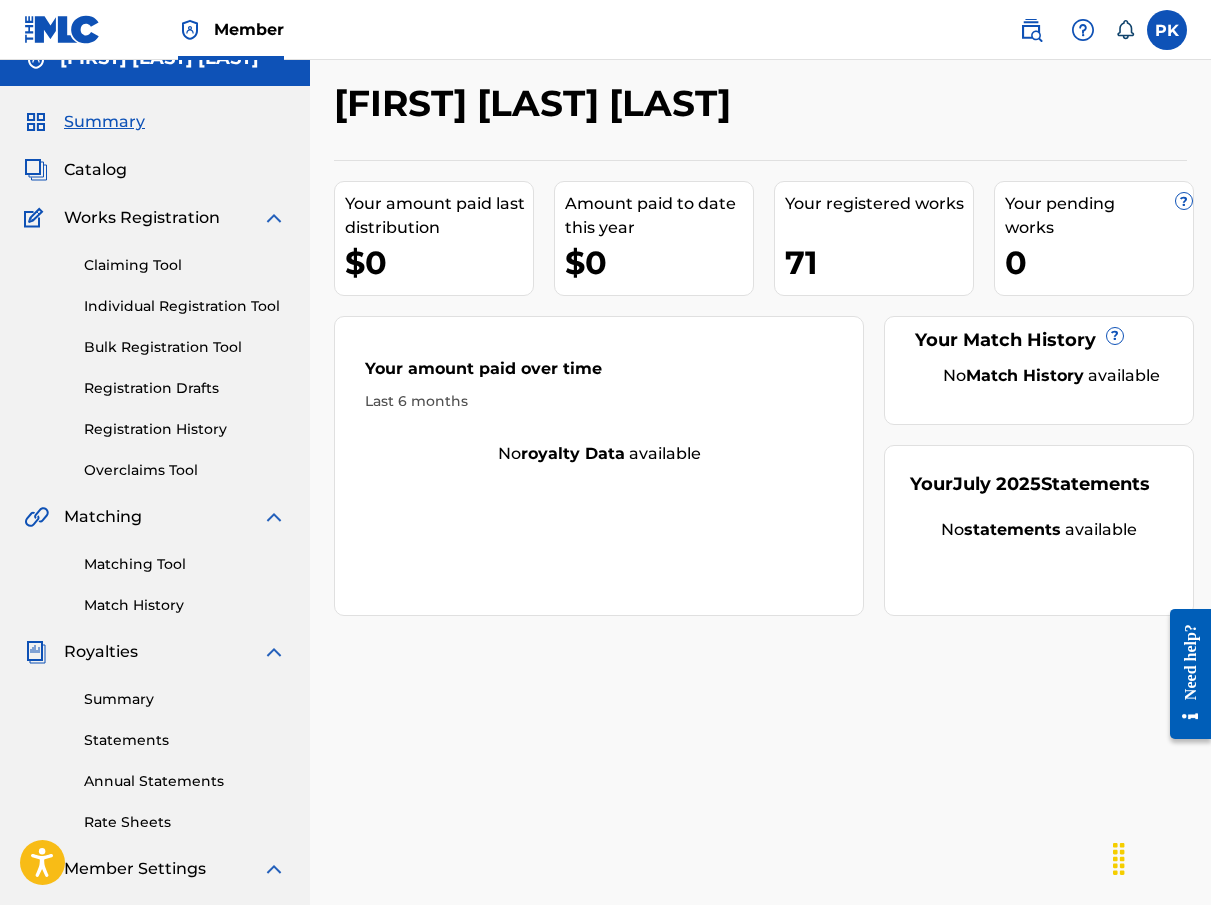 scroll, scrollTop: 67, scrollLeft: 0, axis: vertical 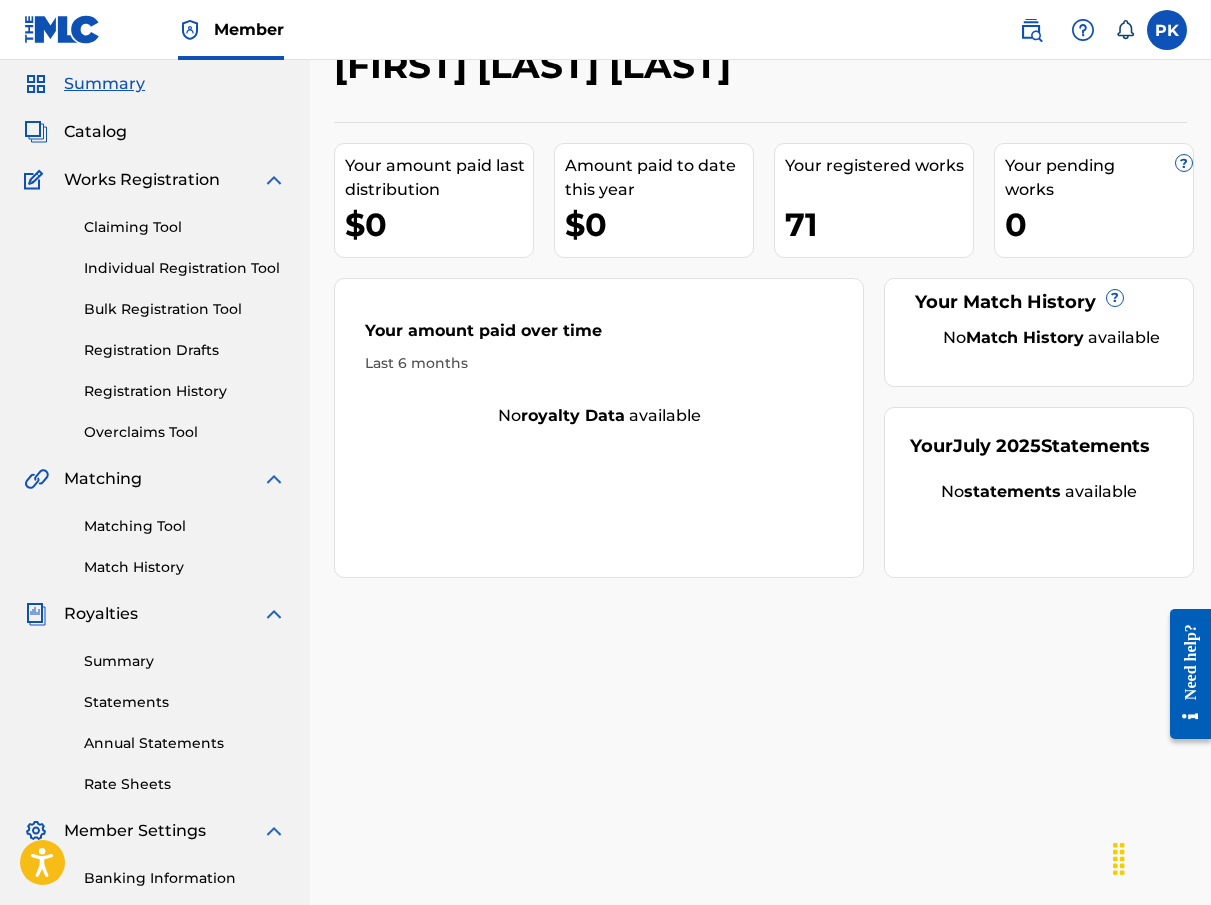 click on "Registration History" at bounding box center (185, 391) 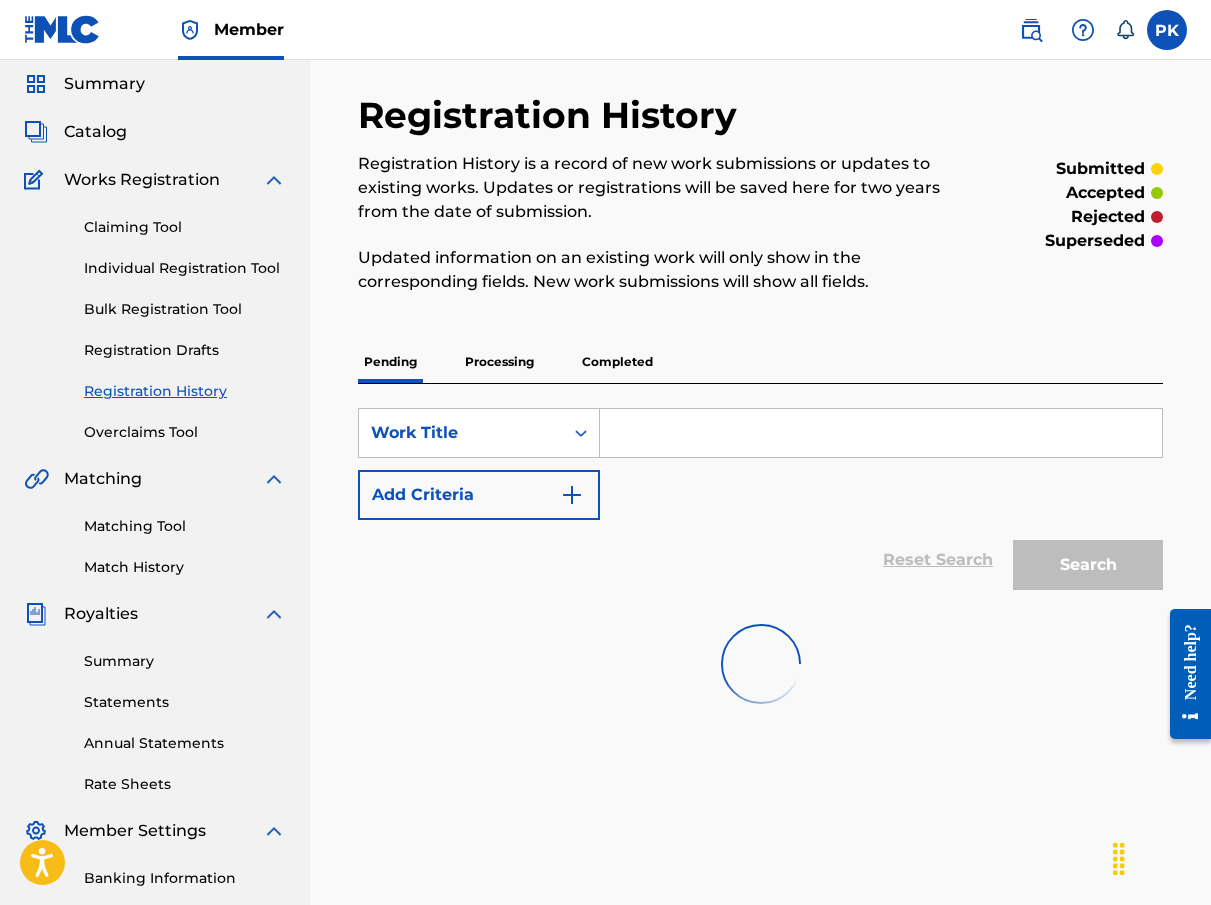 scroll, scrollTop: 0, scrollLeft: 0, axis: both 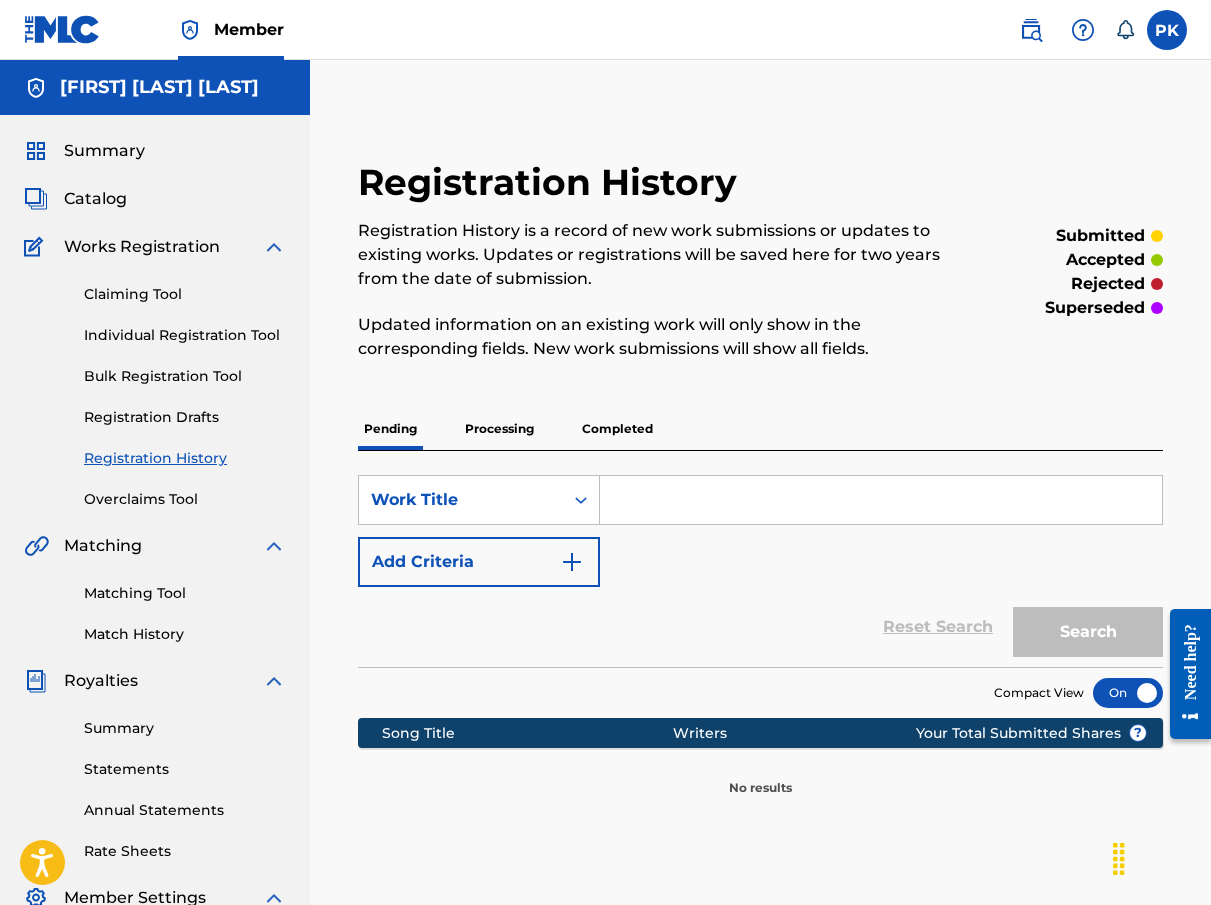 click on "Completed" at bounding box center [617, 429] 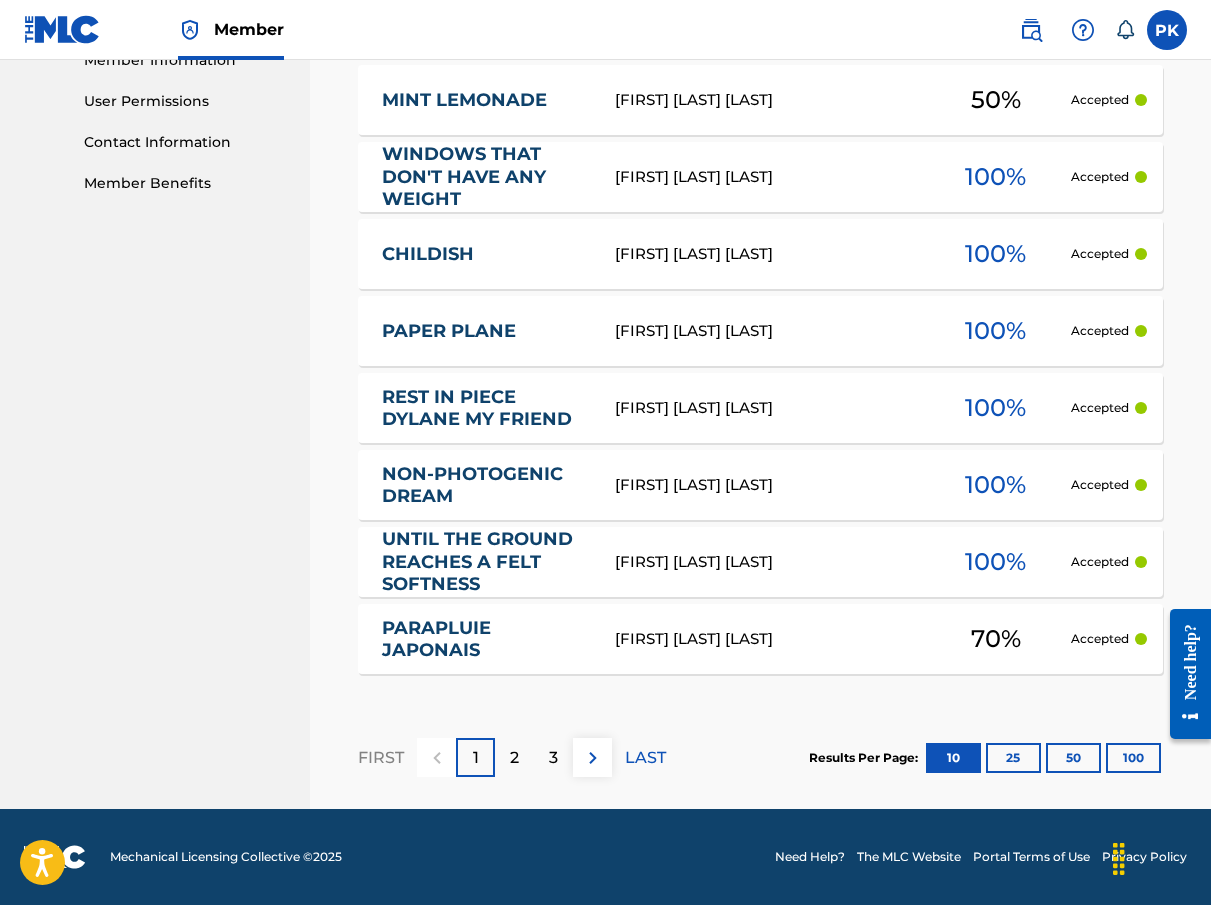 scroll, scrollTop: 926, scrollLeft: 0, axis: vertical 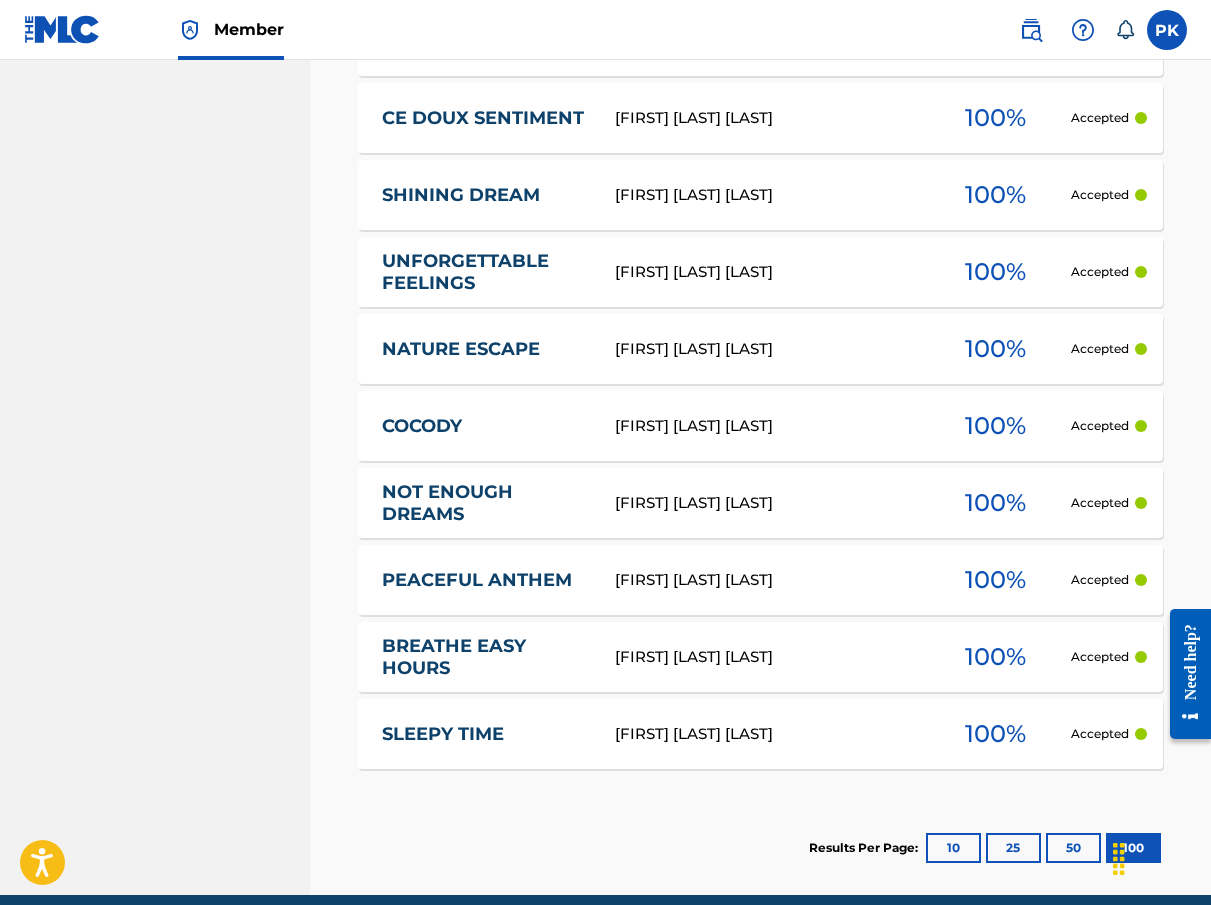 click on "BREATHE EASY HOURS" at bounding box center [498, 657] 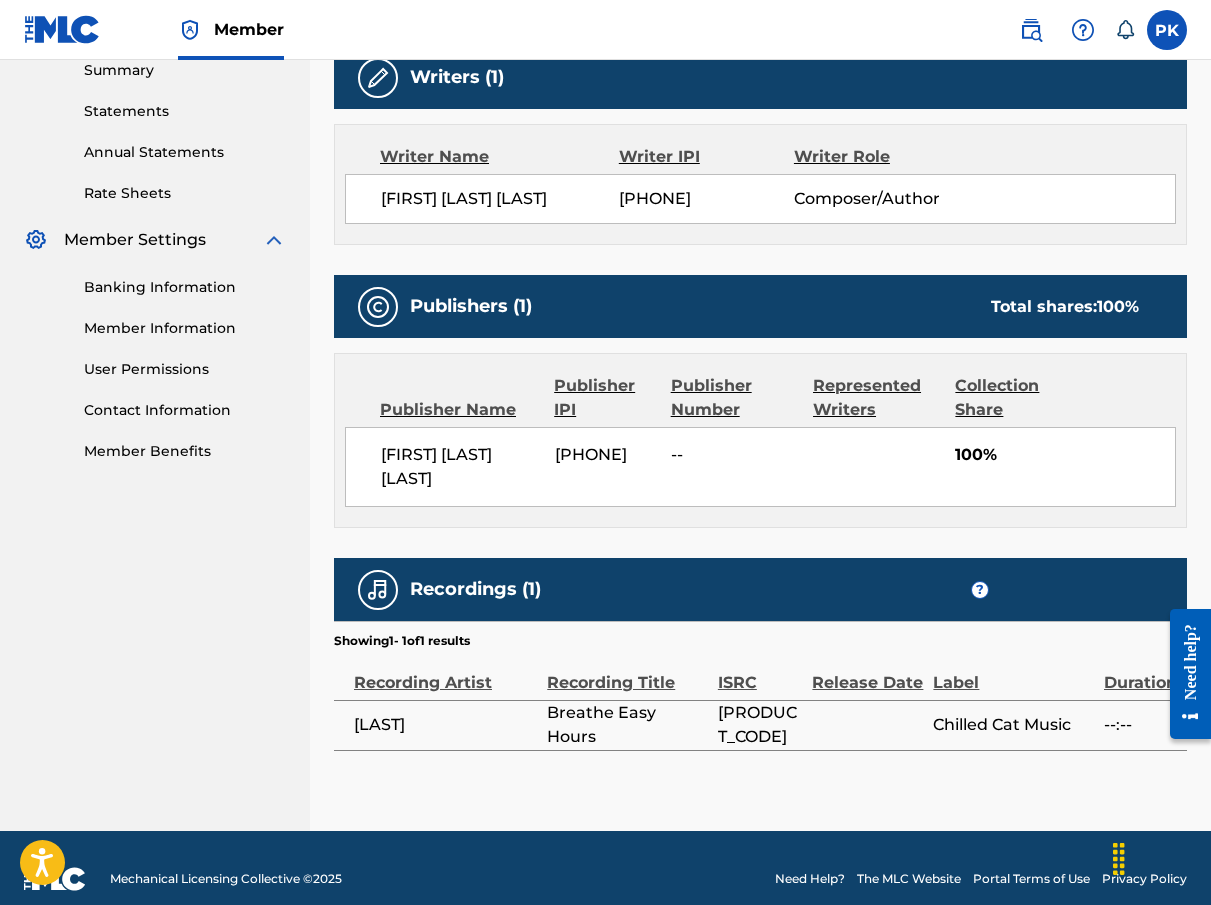 scroll, scrollTop: 656, scrollLeft: 0, axis: vertical 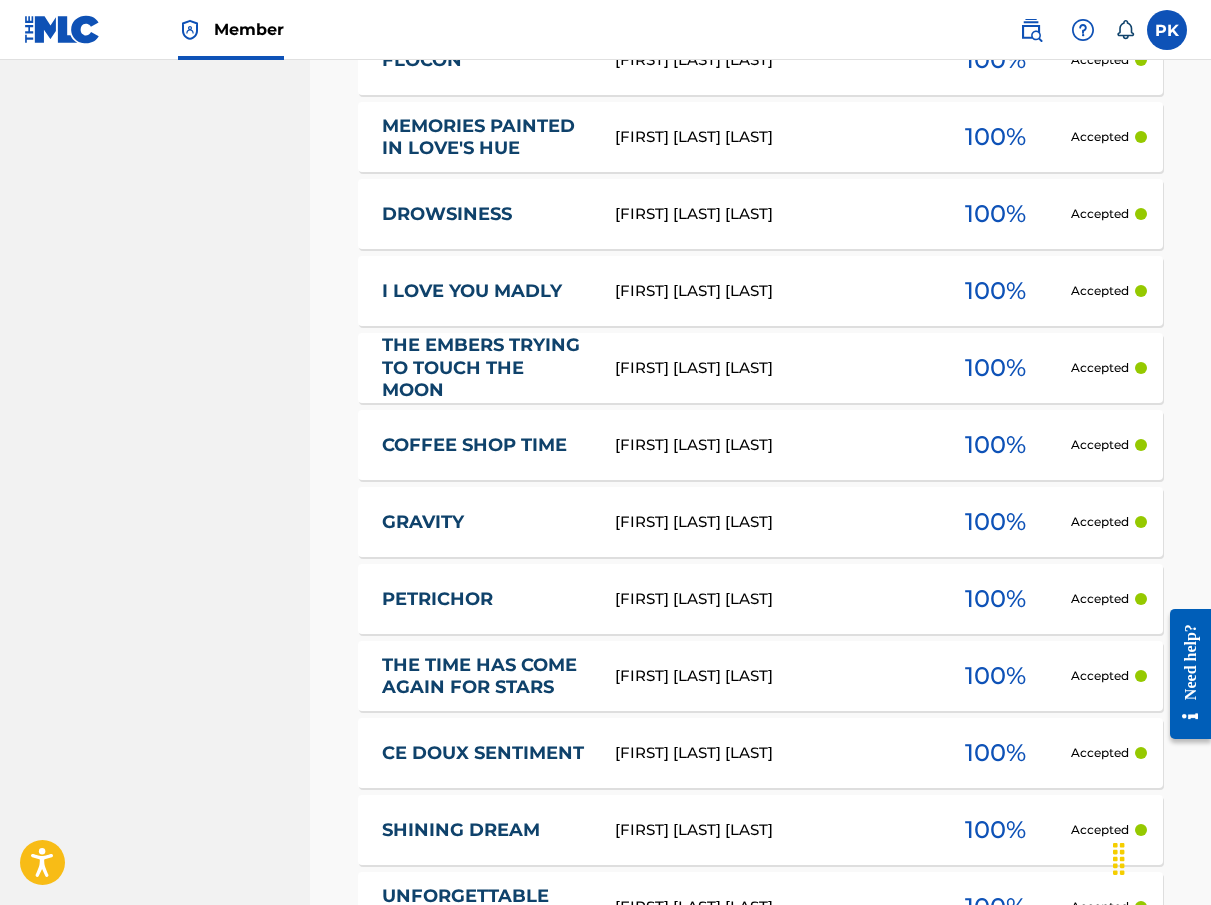 click on "GRAVITY" at bounding box center [485, 522] 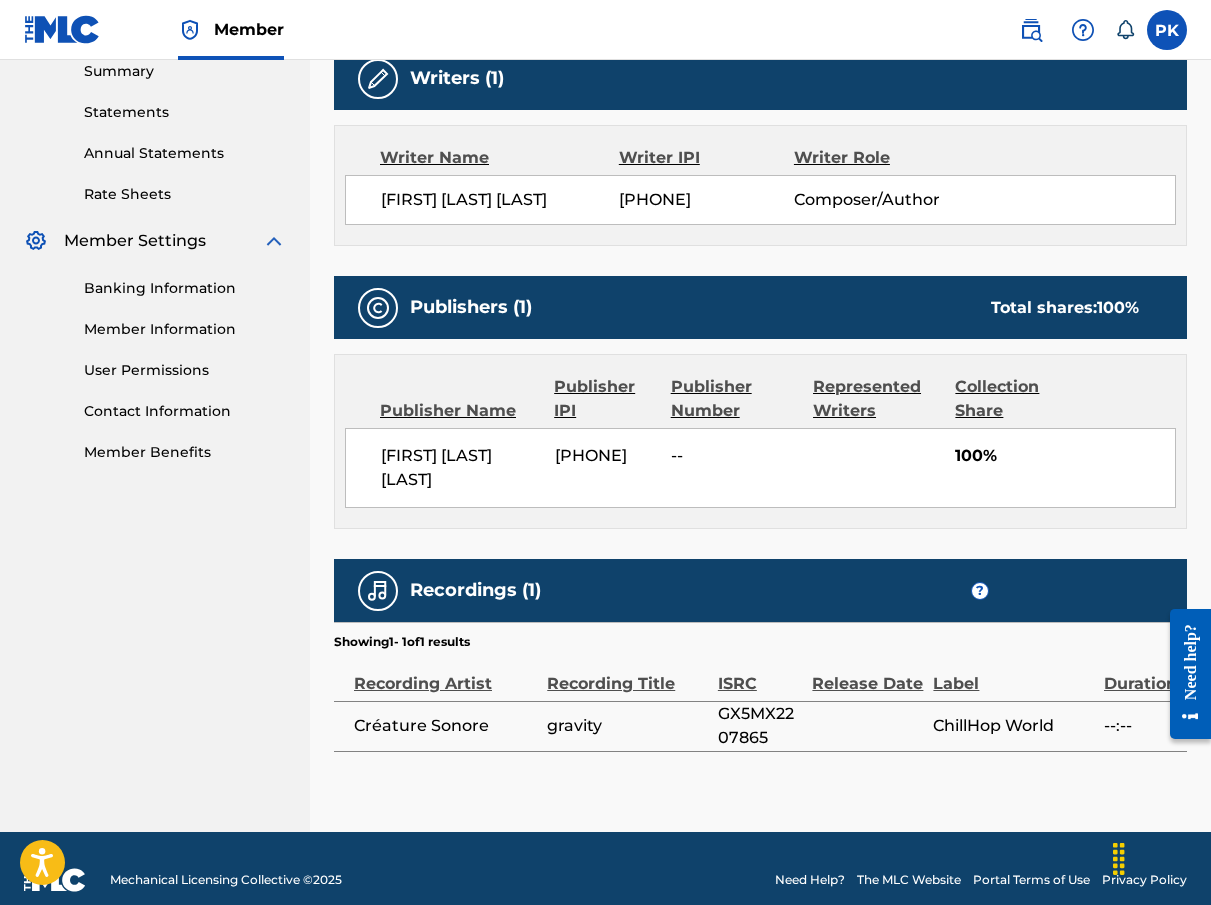 scroll, scrollTop: 656, scrollLeft: 0, axis: vertical 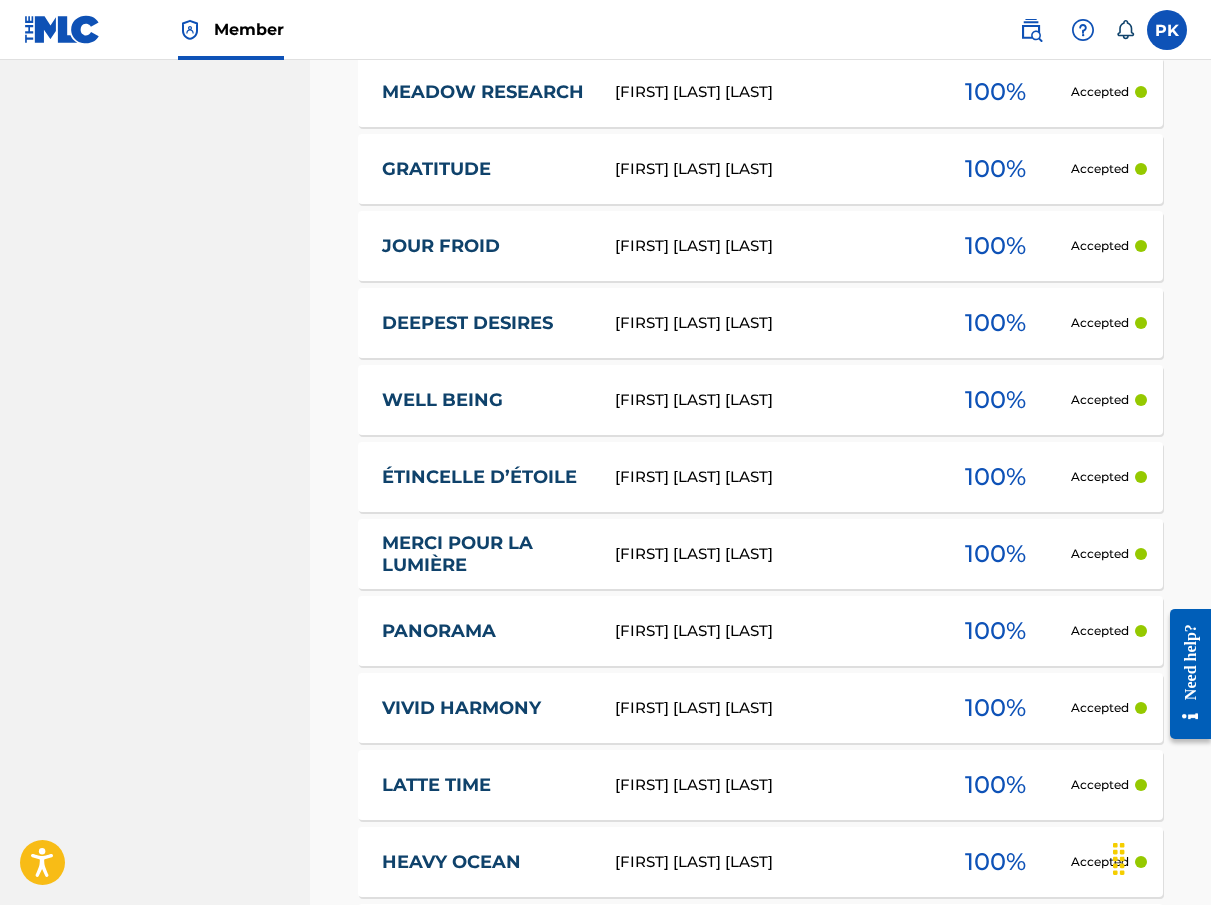 click on "MERCI POUR LA LUMIÈRE" at bounding box center (485, 554) 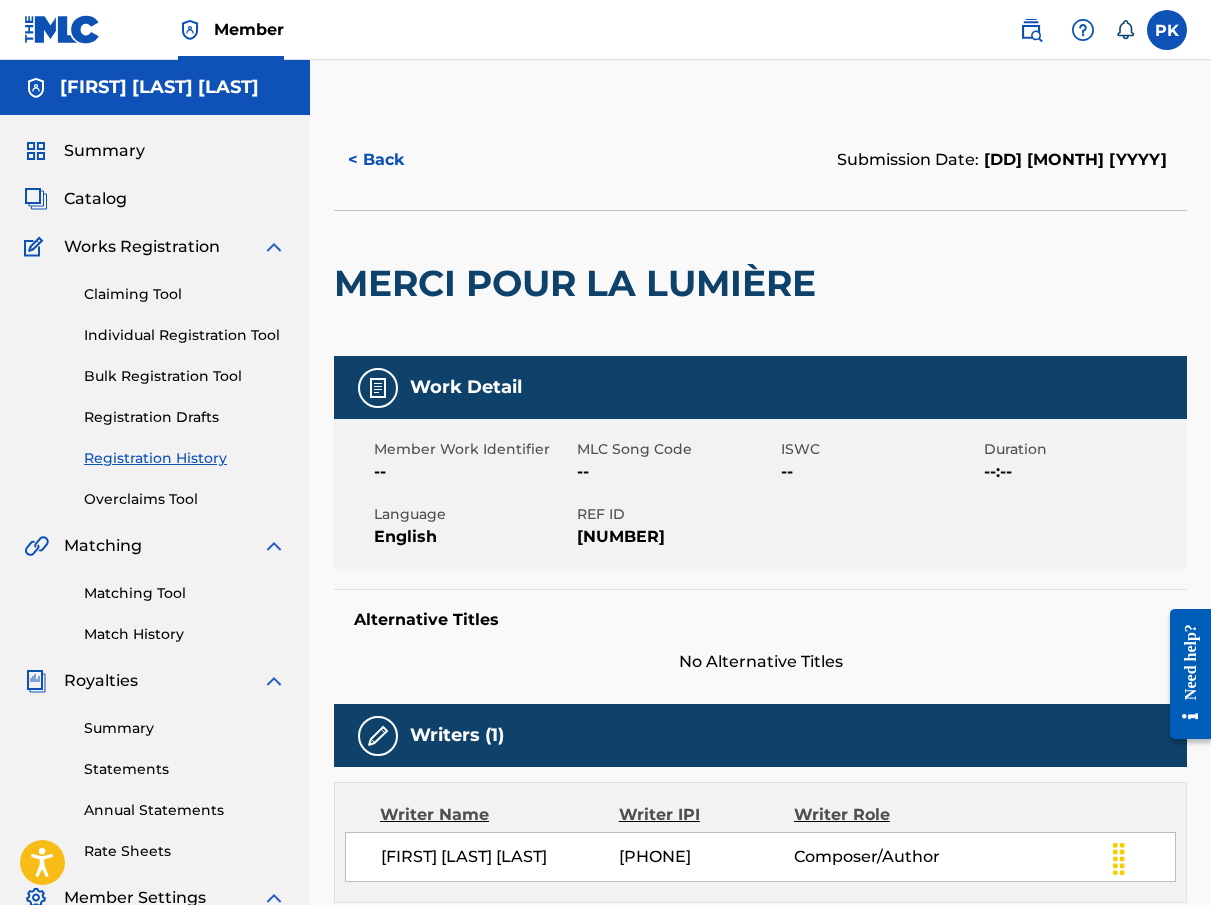scroll, scrollTop: 0, scrollLeft: 0, axis: both 